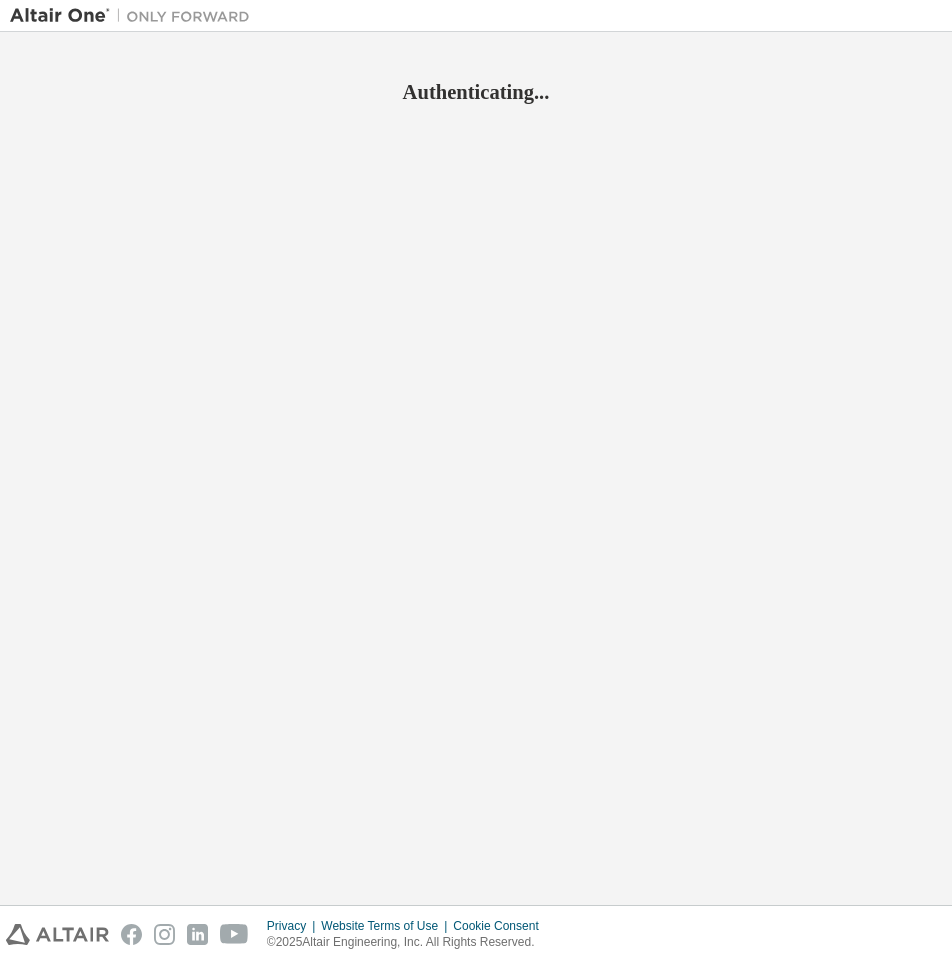 scroll, scrollTop: 0, scrollLeft: 0, axis: both 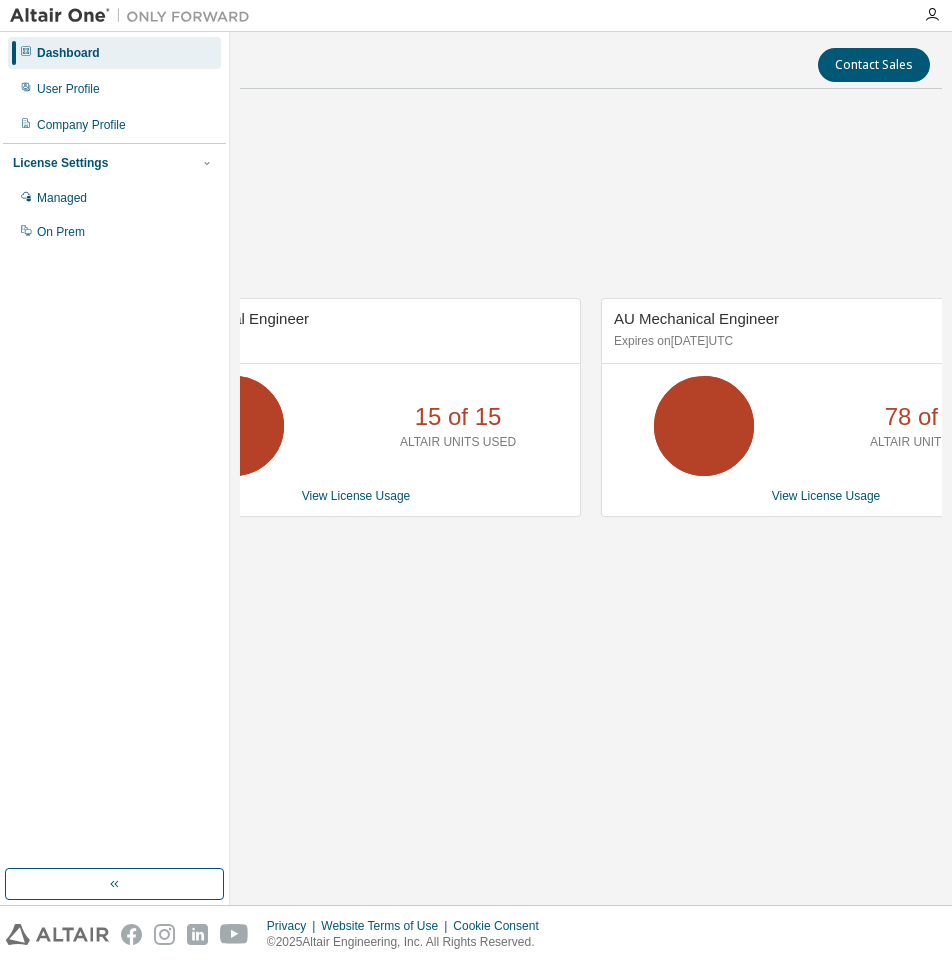 click on "AU Mechanical Engineer   No Expiration [NUMBER] of [NUMBER] ALTAIR UNITS USED View License Usage AU Mechanical Engineer Expires on  [DATE]  UTC  [NUMBER] of [NUMBER] ALTAIR UNITS USED View License Usage" at bounding box center [591, 418] 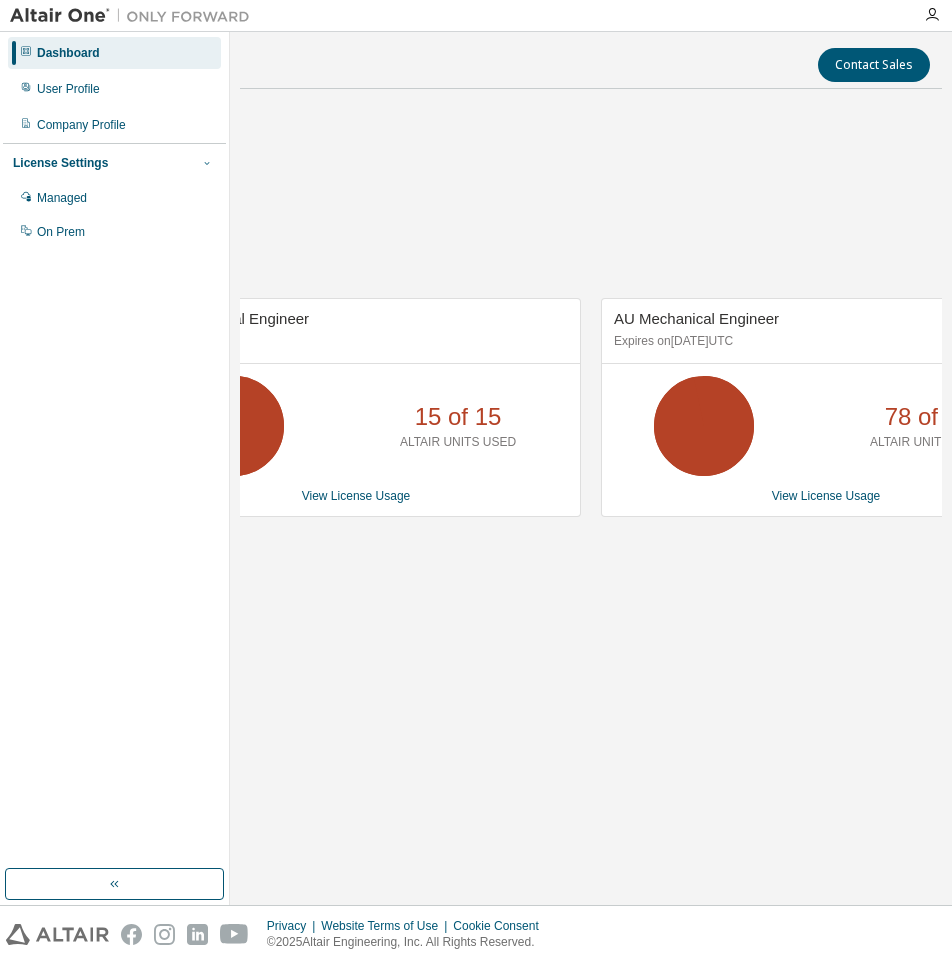 click 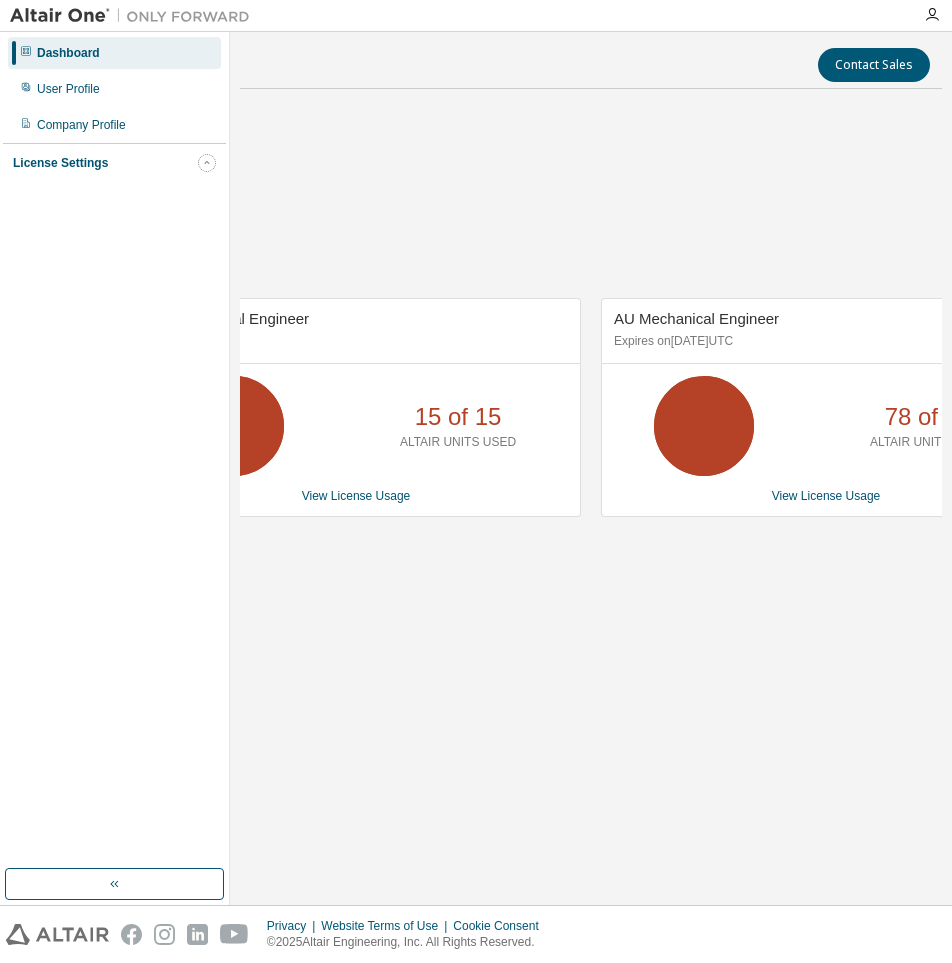 click 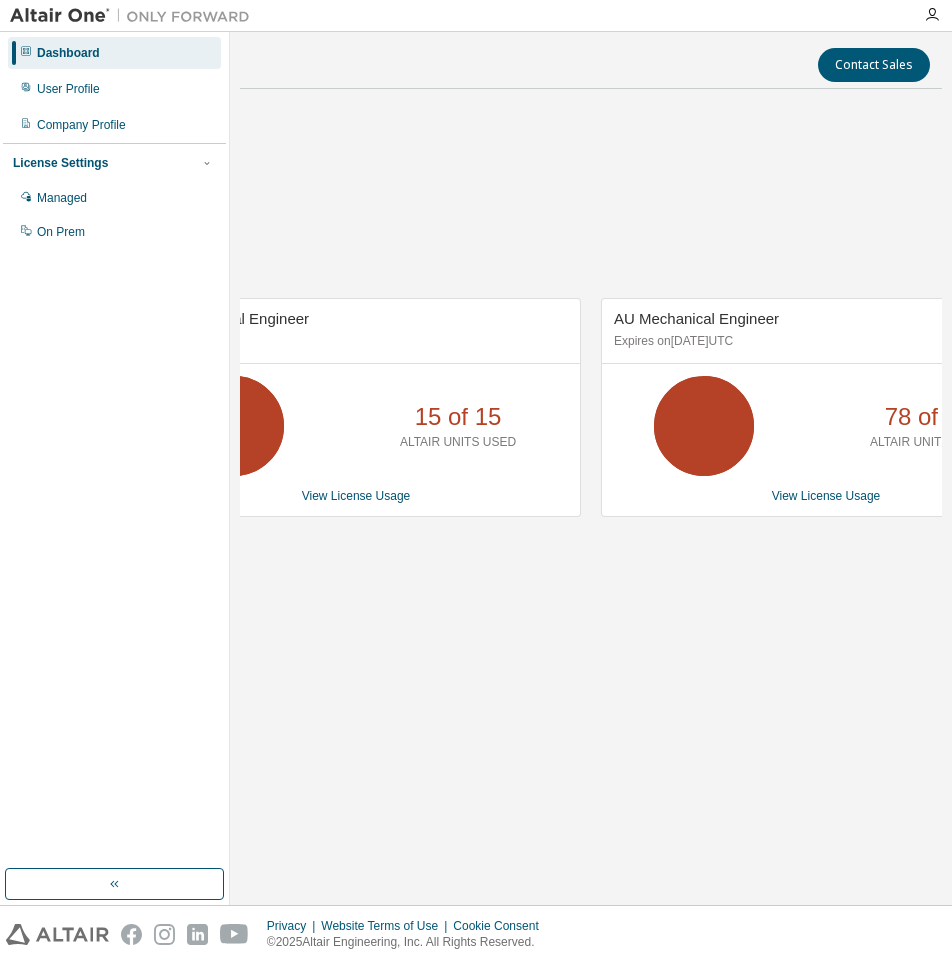 click on "AU Mechanical Engineer   No Expiration [NUMBER] of [NUMBER] ALTAIR UNITS USED View License Usage AU Mechanical Engineer Expires on  [DATE]  UTC  [NUMBER] of [NUMBER] ALTAIR UNITS USED View License Usage" at bounding box center (591, 418) 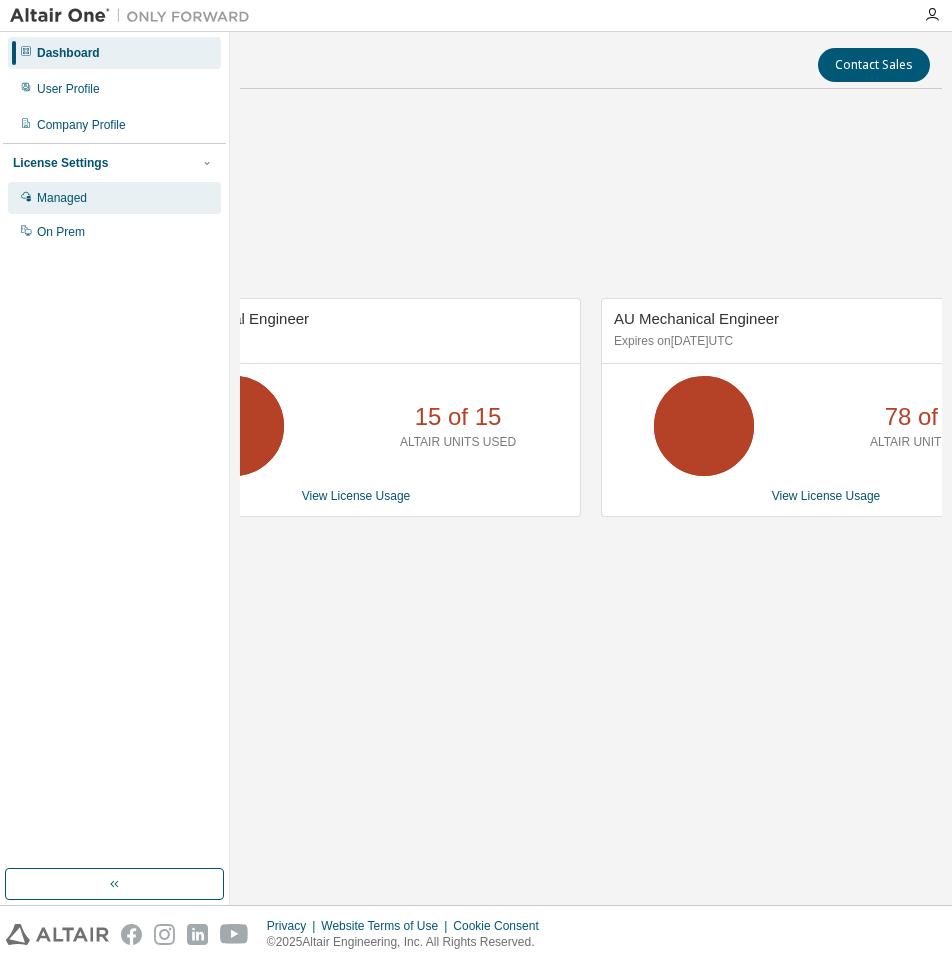 click on "Managed" at bounding box center [114, 198] 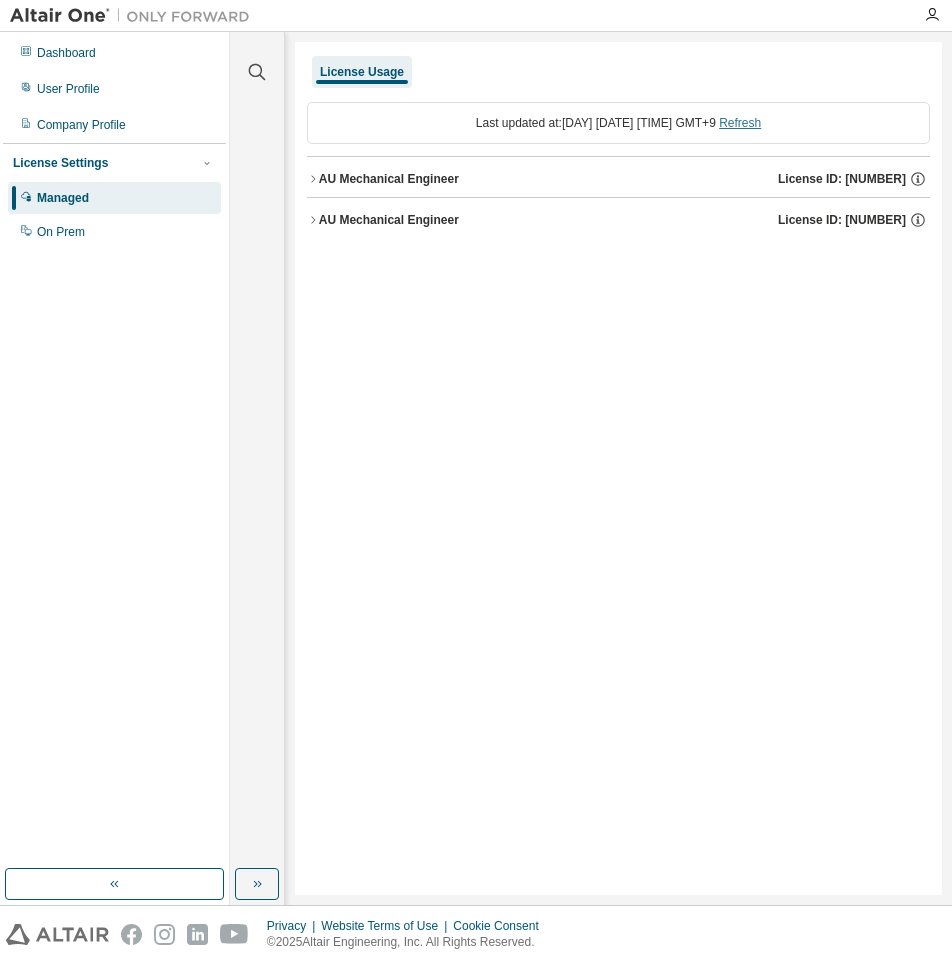 click on "Refresh" at bounding box center [740, 123] 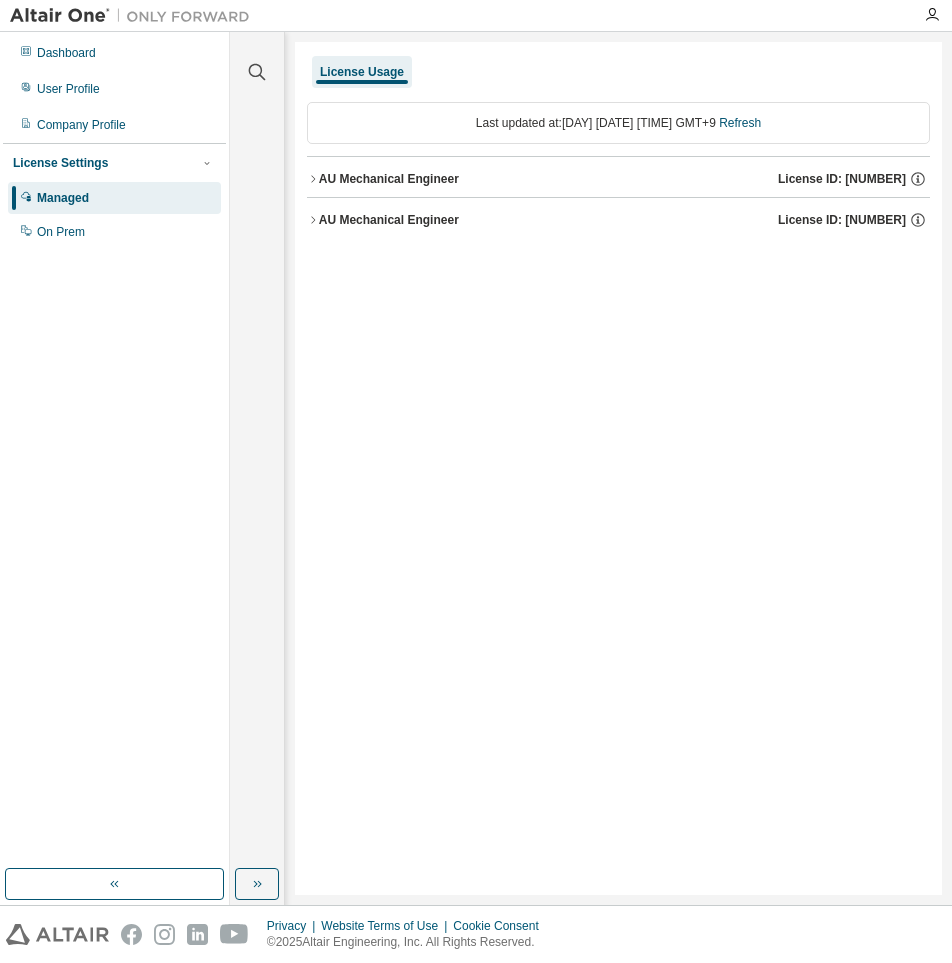 click on "AU Mechanical Engineer License ID: [NUMBER]" at bounding box center (618, 179) 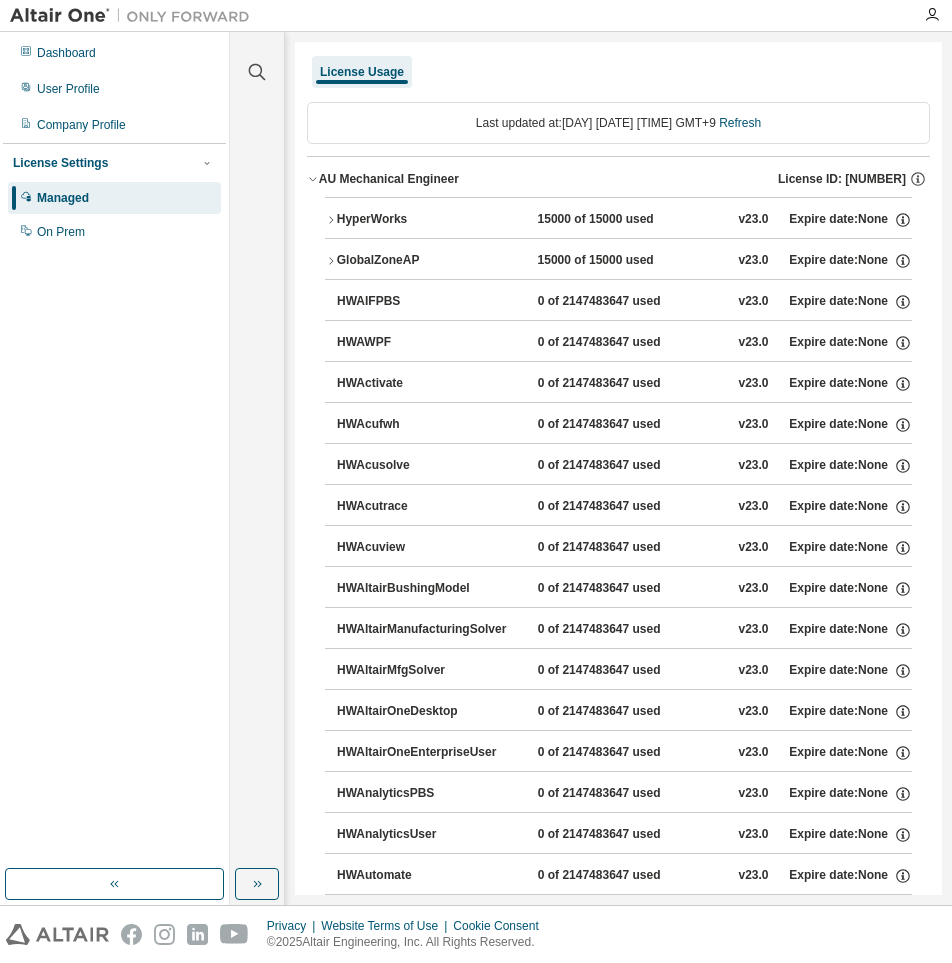 click on "AU Mechanical Engineer License ID: [NUMBER]" at bounding box center [618, 179] 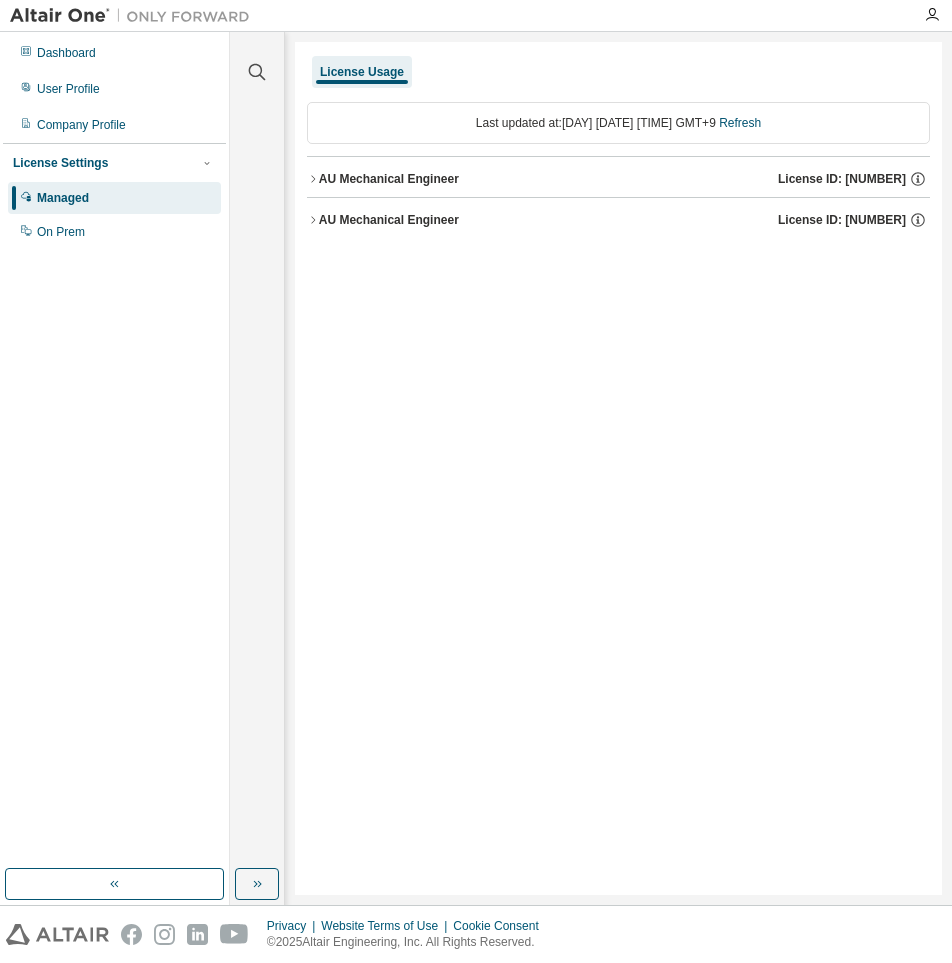click 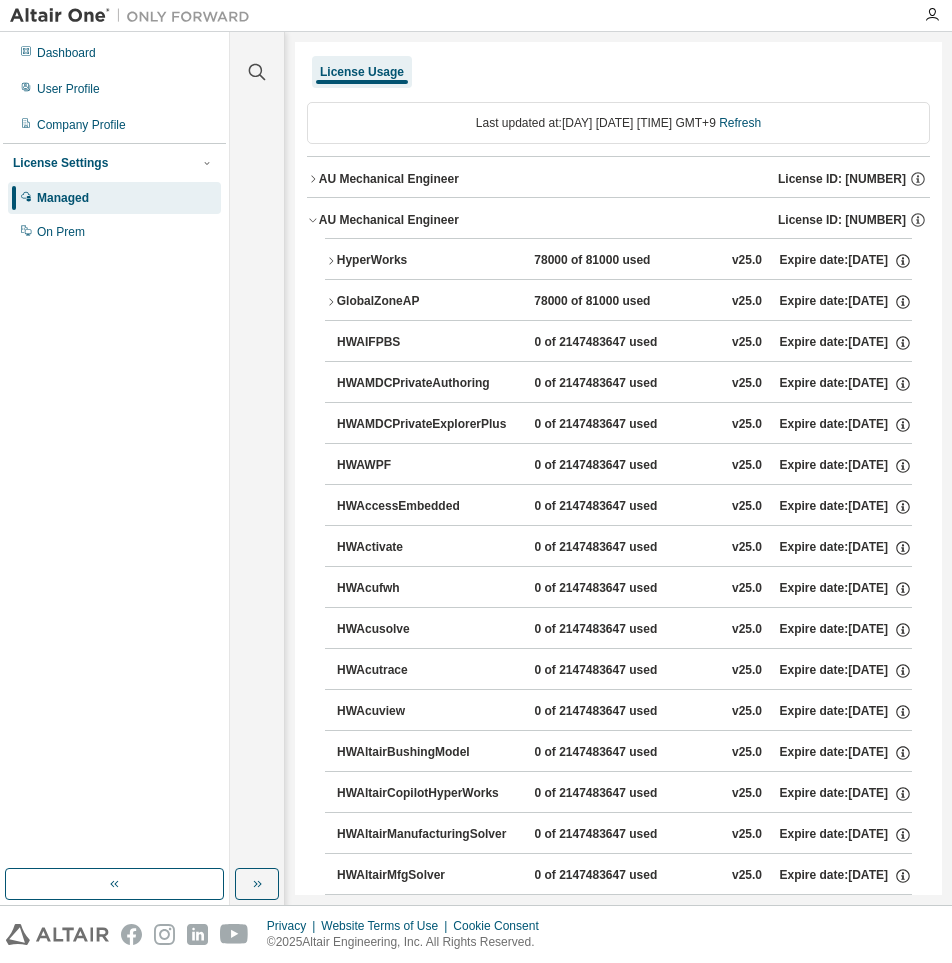click on "HyperWorks [NUMBER] of [NUMBER] used v25.0 Expire date:  [DATE]" at bounding box center [618, 261] 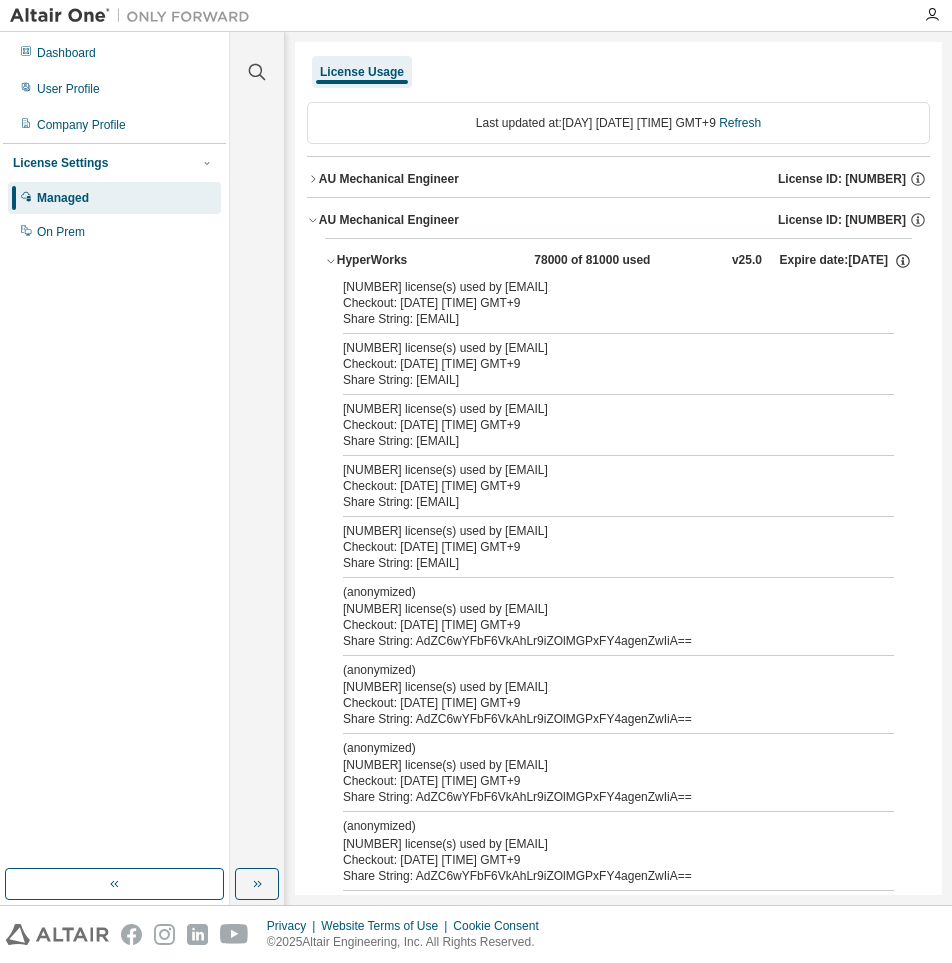 click on "HyperWorks [NUMBER] of [NUMBER] used v25.0 Expire date:  [DATE]" at bounding box center (618, 261) 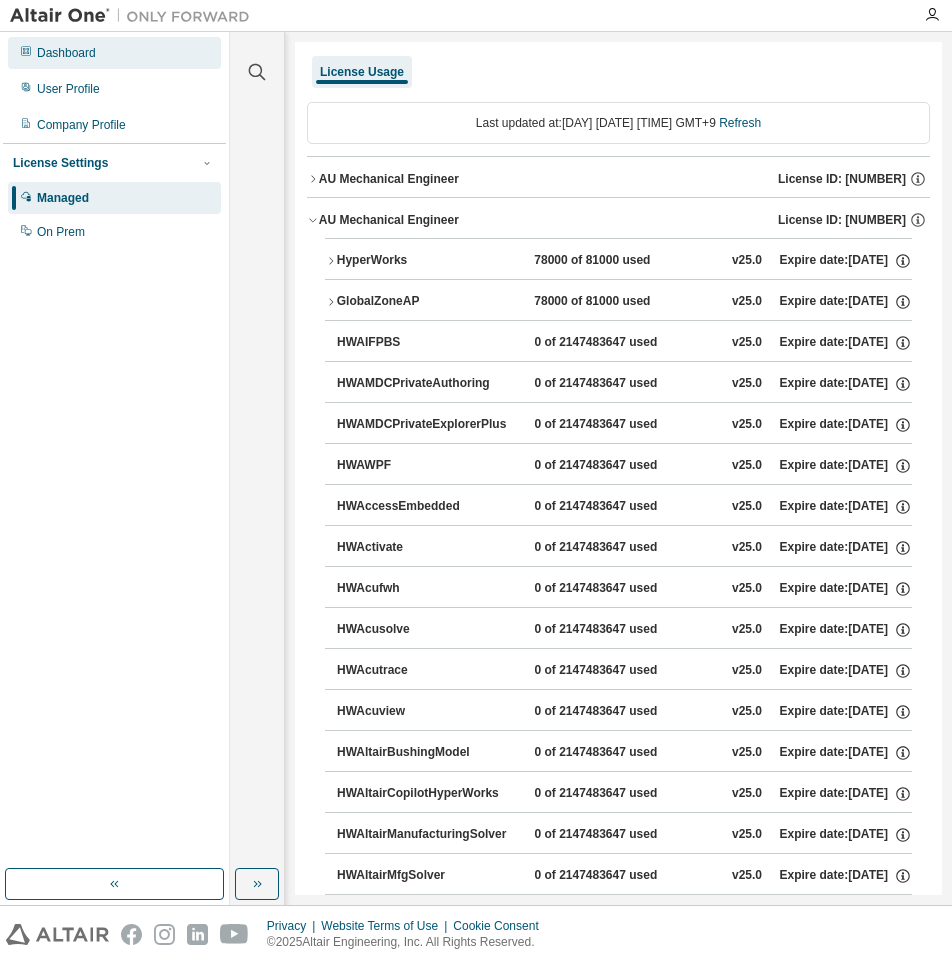 click on "Dashboard" at bounding box center [66, 53] 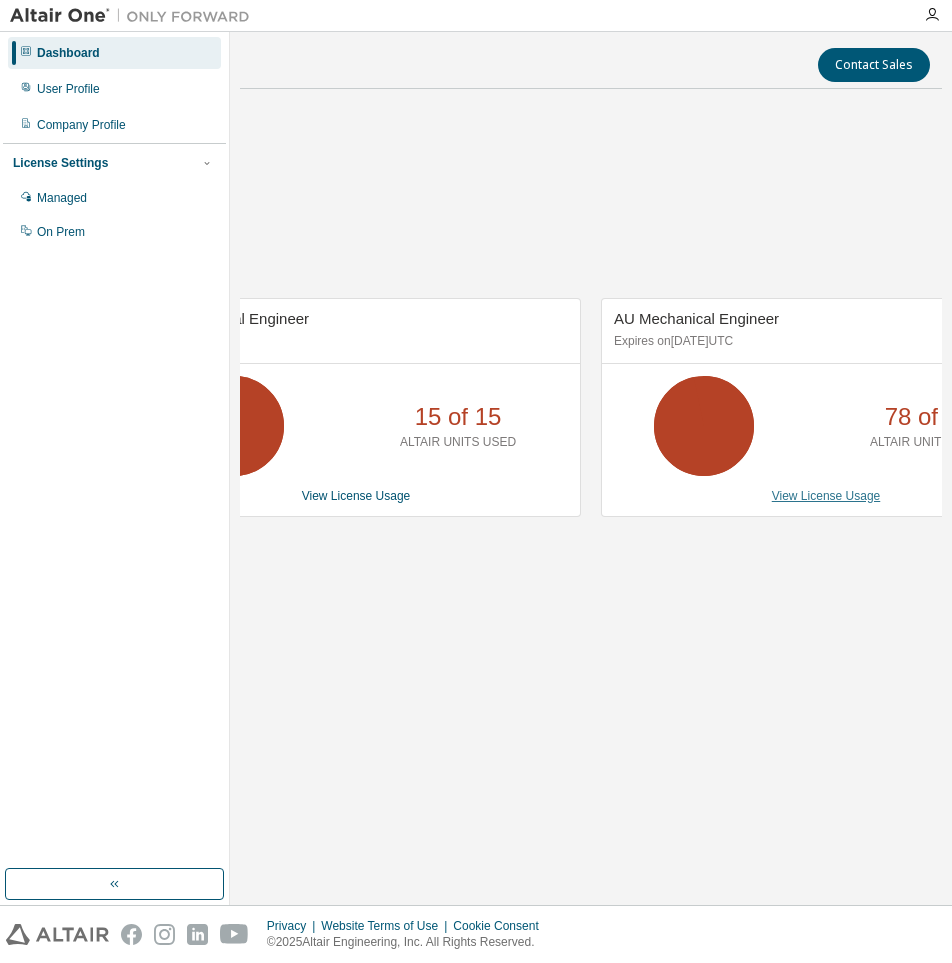 click on "View License Usage" at bounding box center (826, 496) 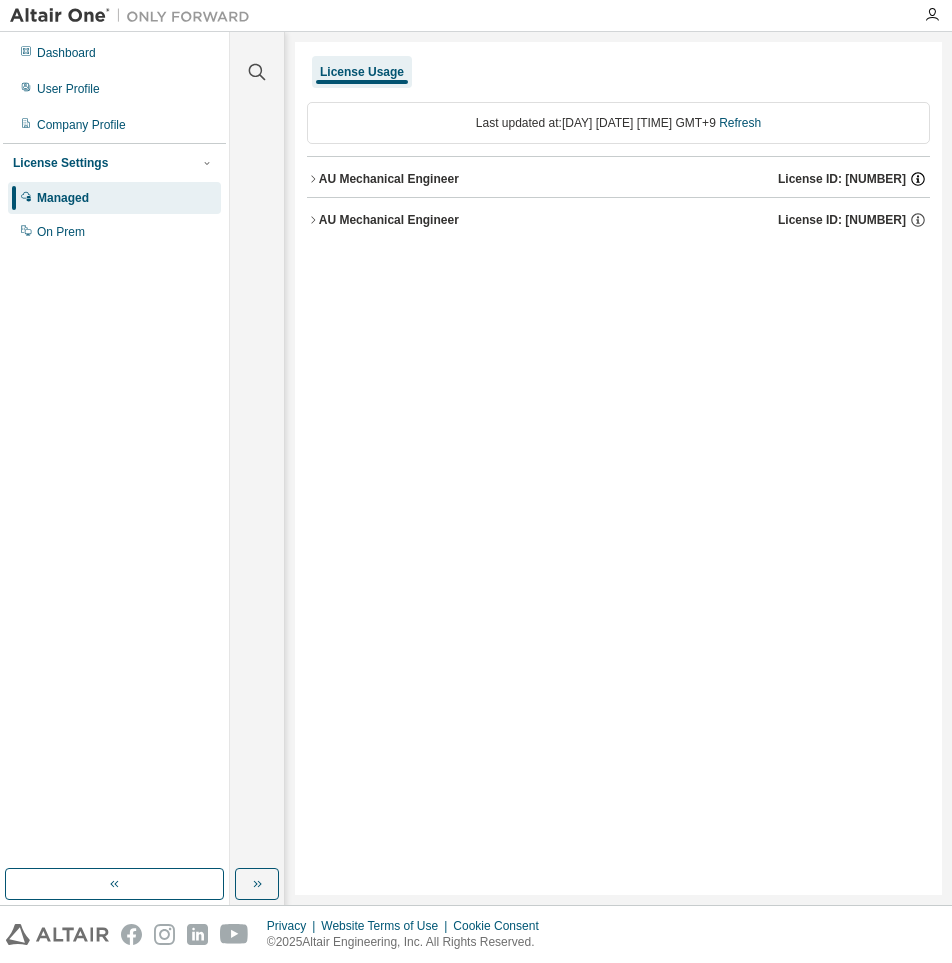 click 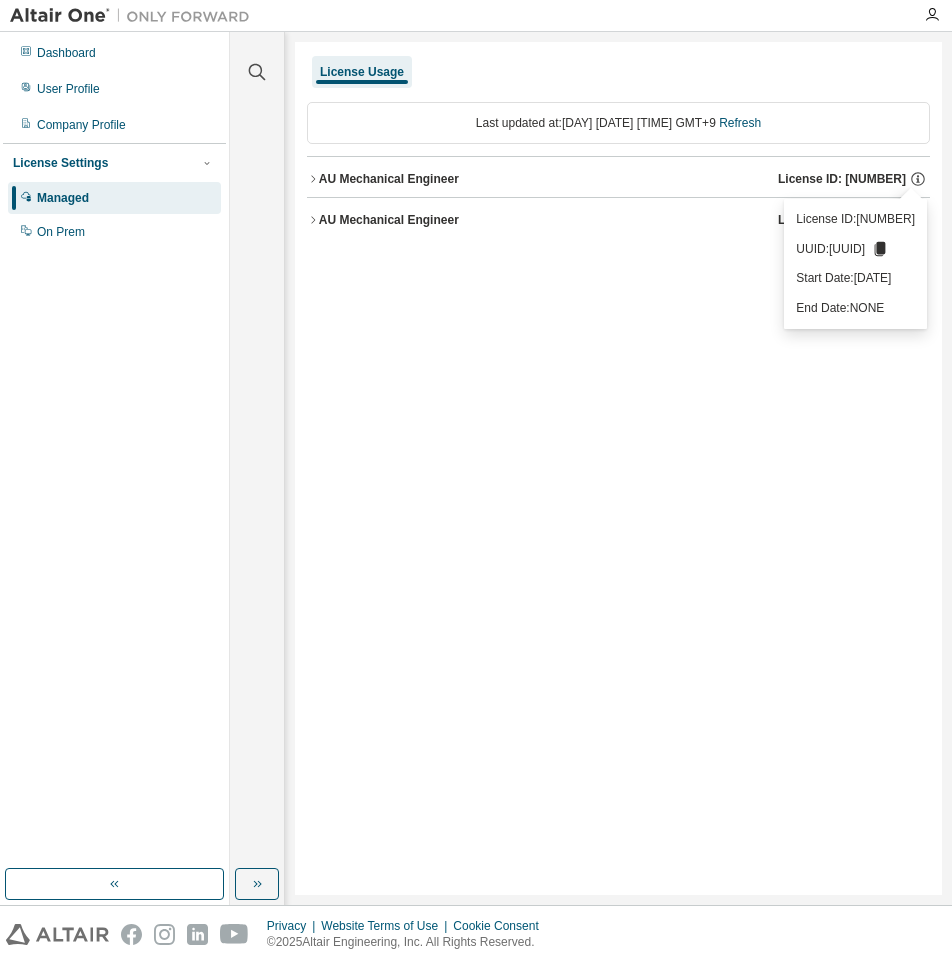 click on "License Usage Last updated at:  [DAY] [DATE] [TIME] GMT+9   Refresh AU Mechanical Engineer License ID: [NUMBER] AU Mechanical Engineer License ID: [NUMBER]" at bounding box center (618, 468) 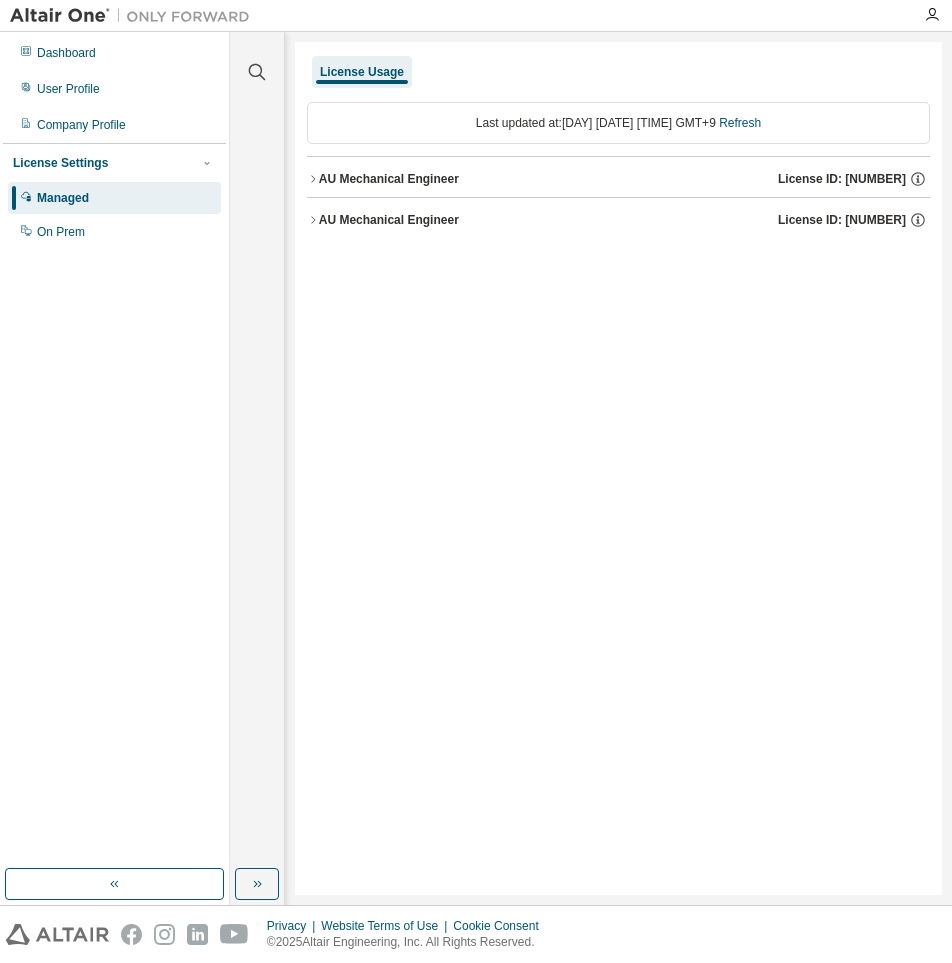 click 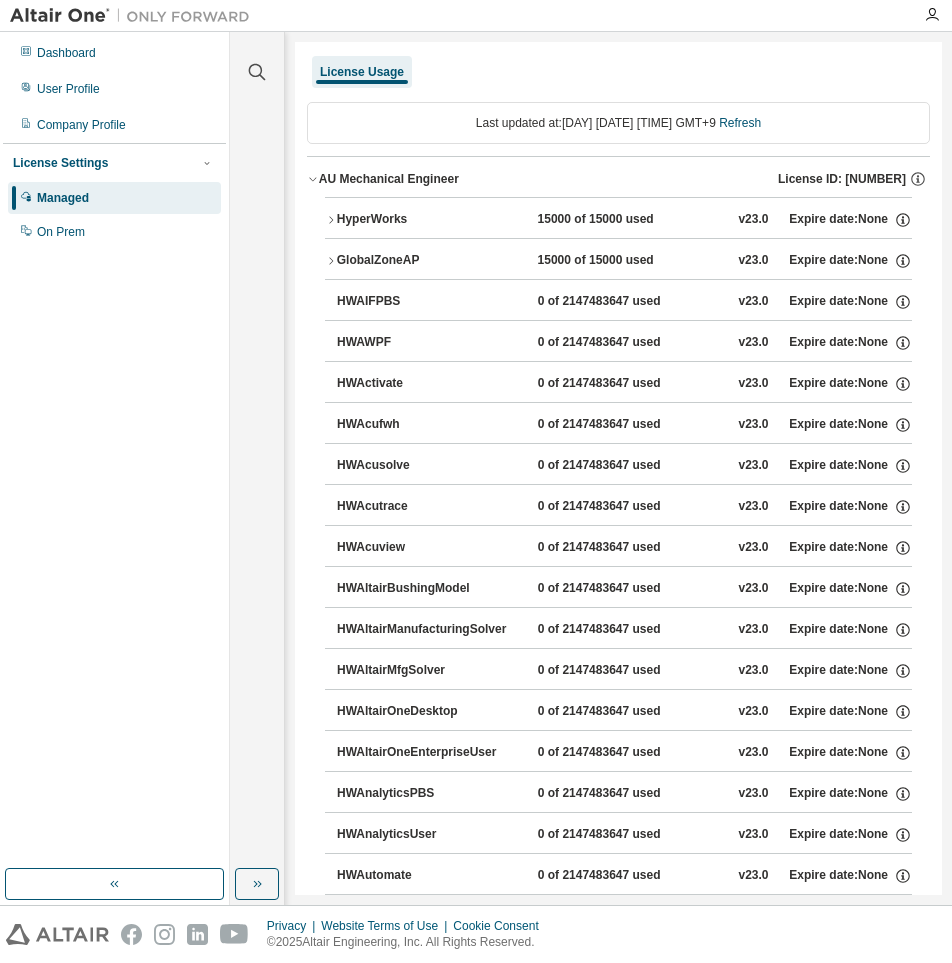 click 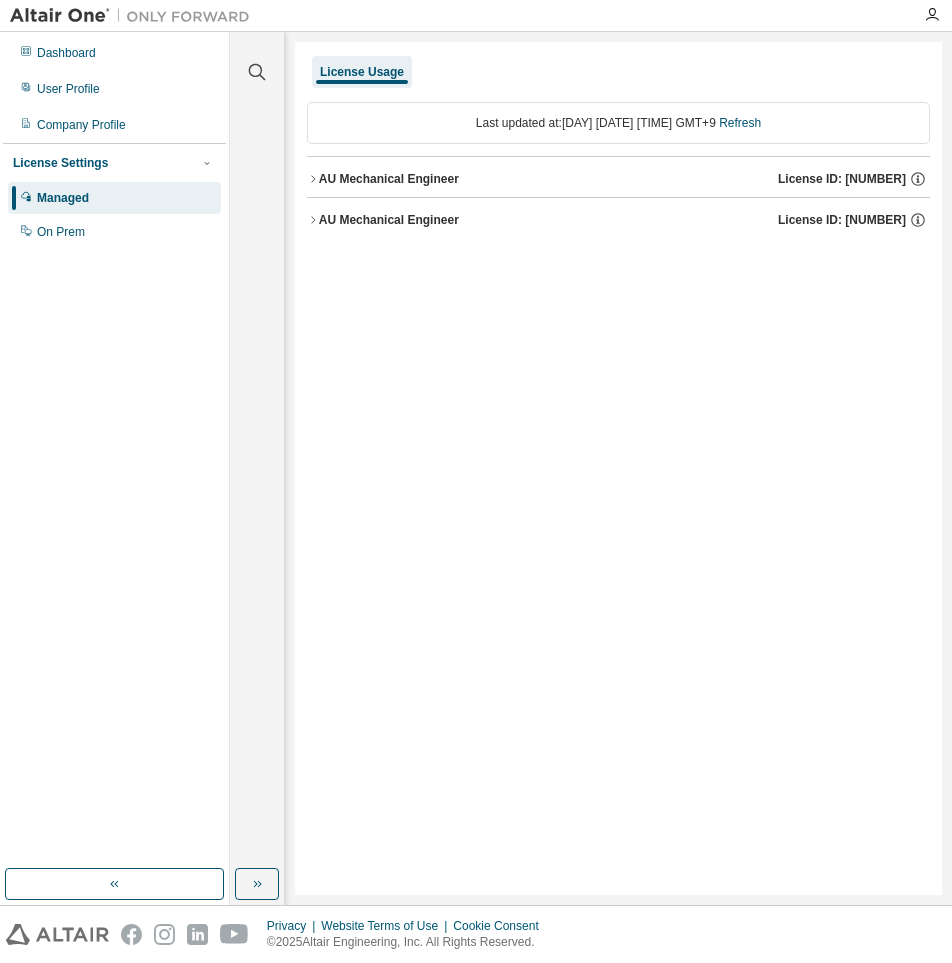 click 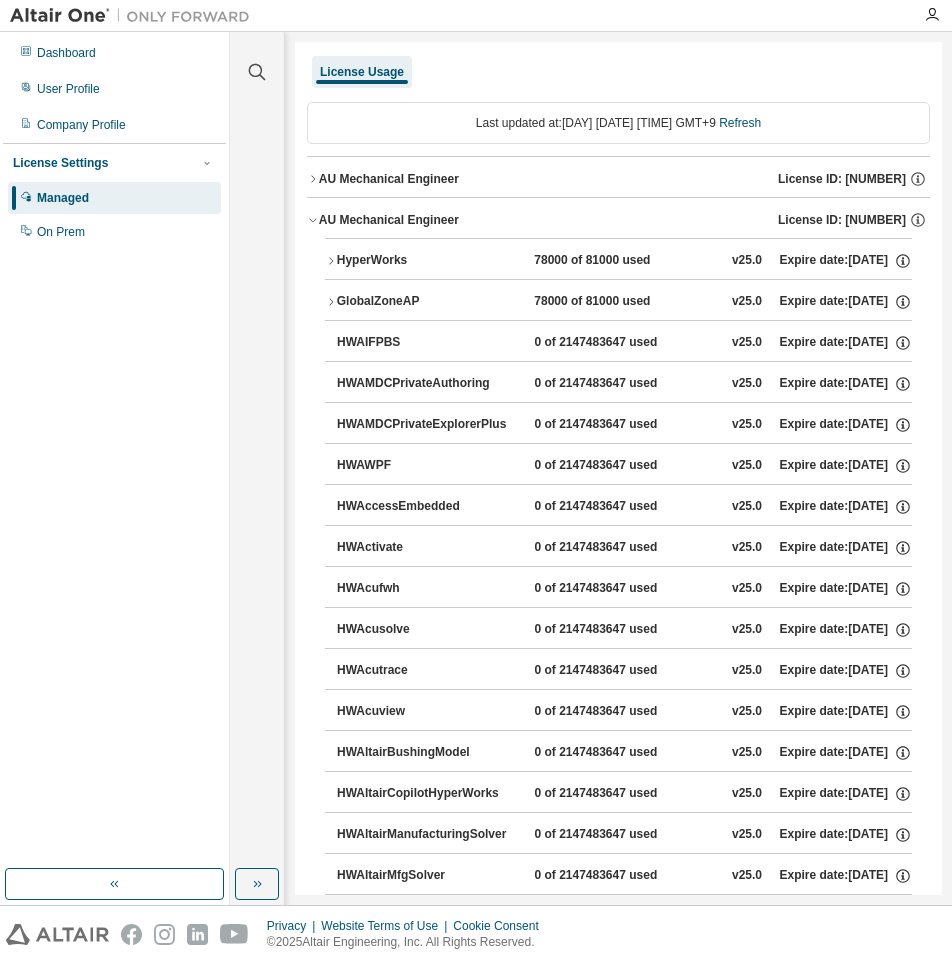 click 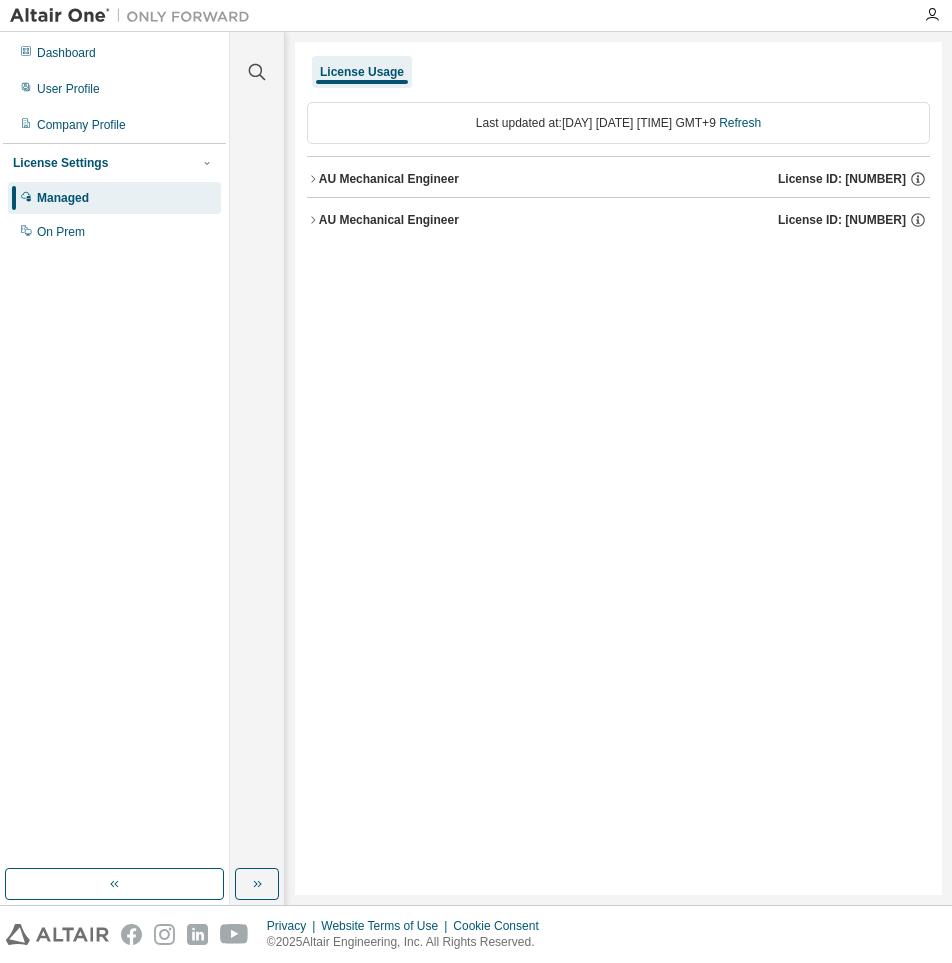 click on "AU Mechanical Engineer" at bounding box center [389, 179] 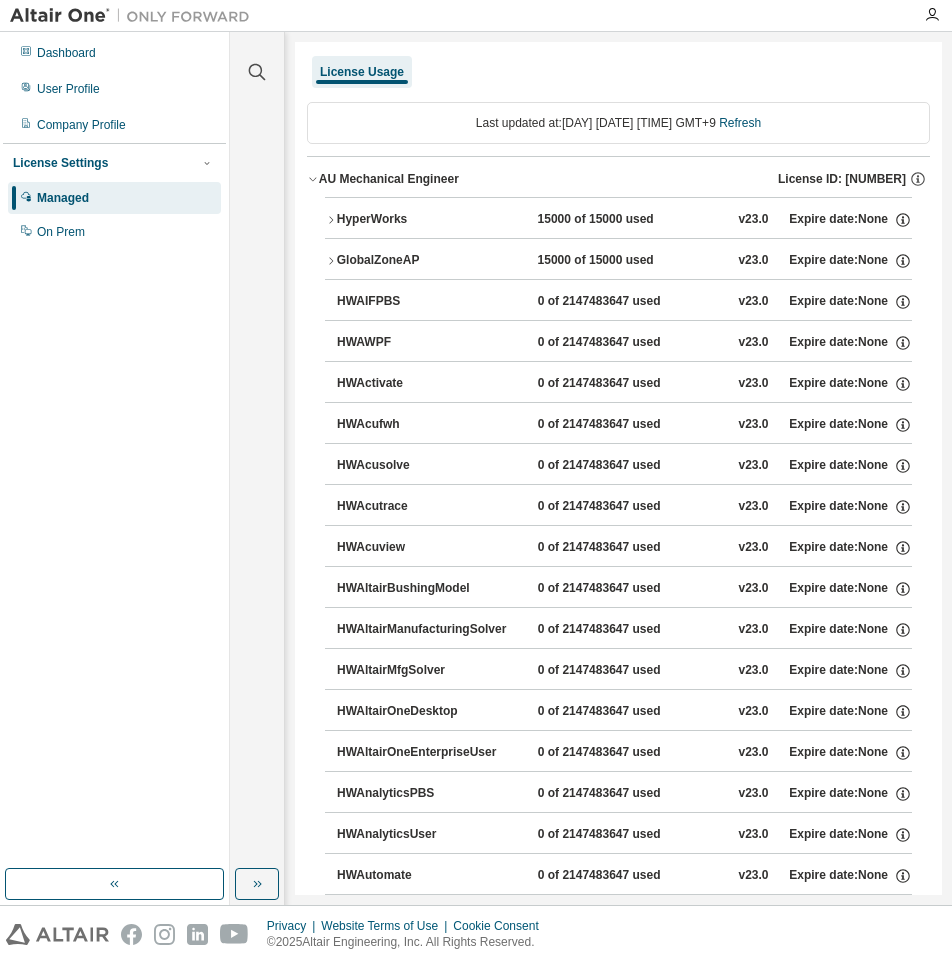 click 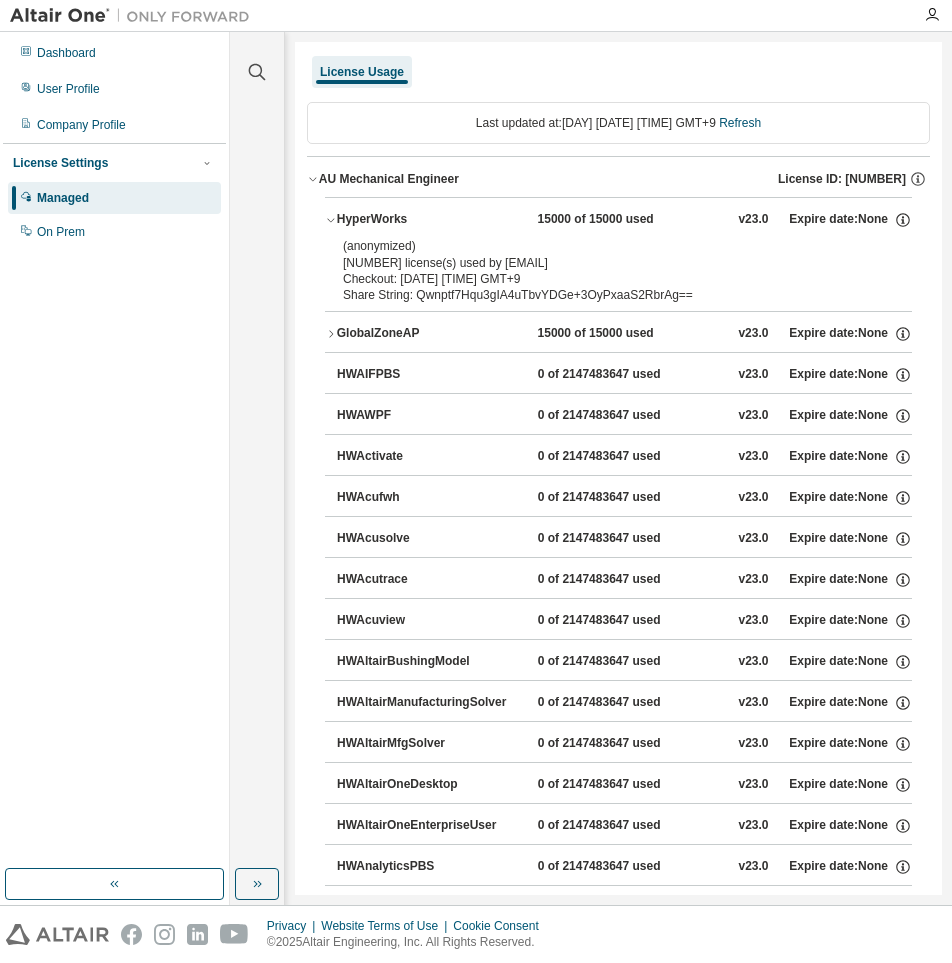 click 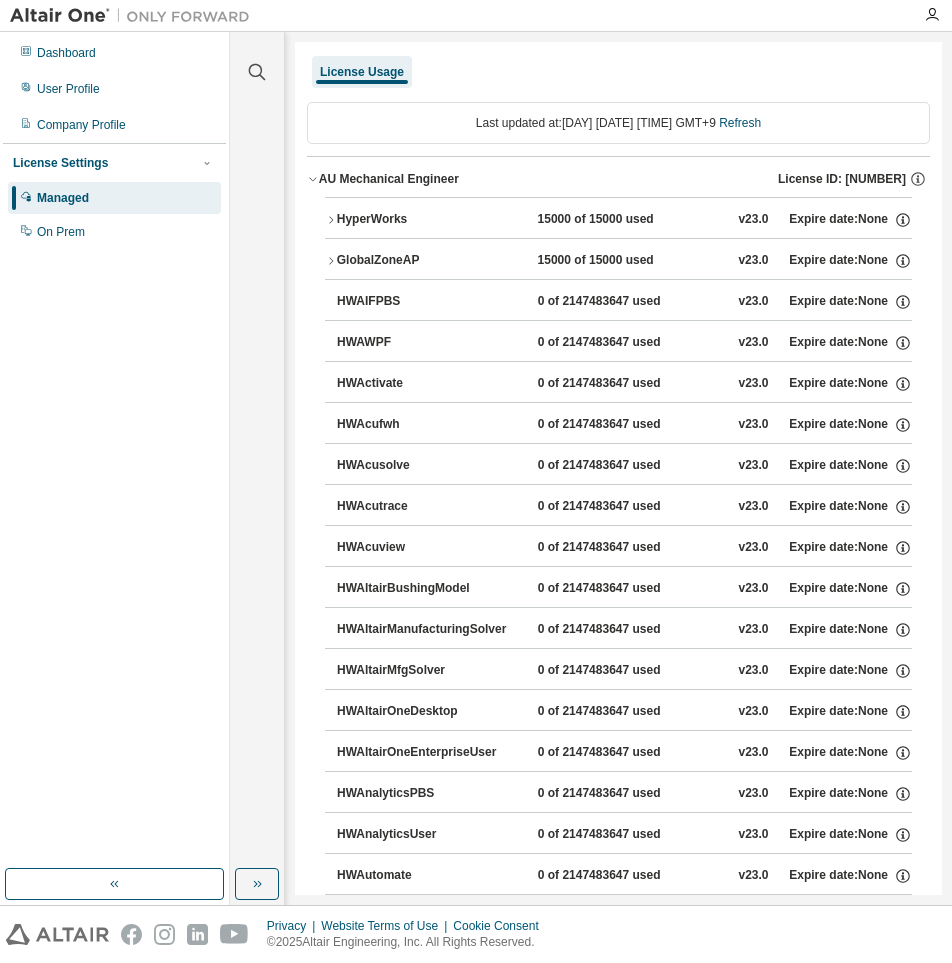 click on "AU Mechanical Engineer" at bounding box center (389, 179) 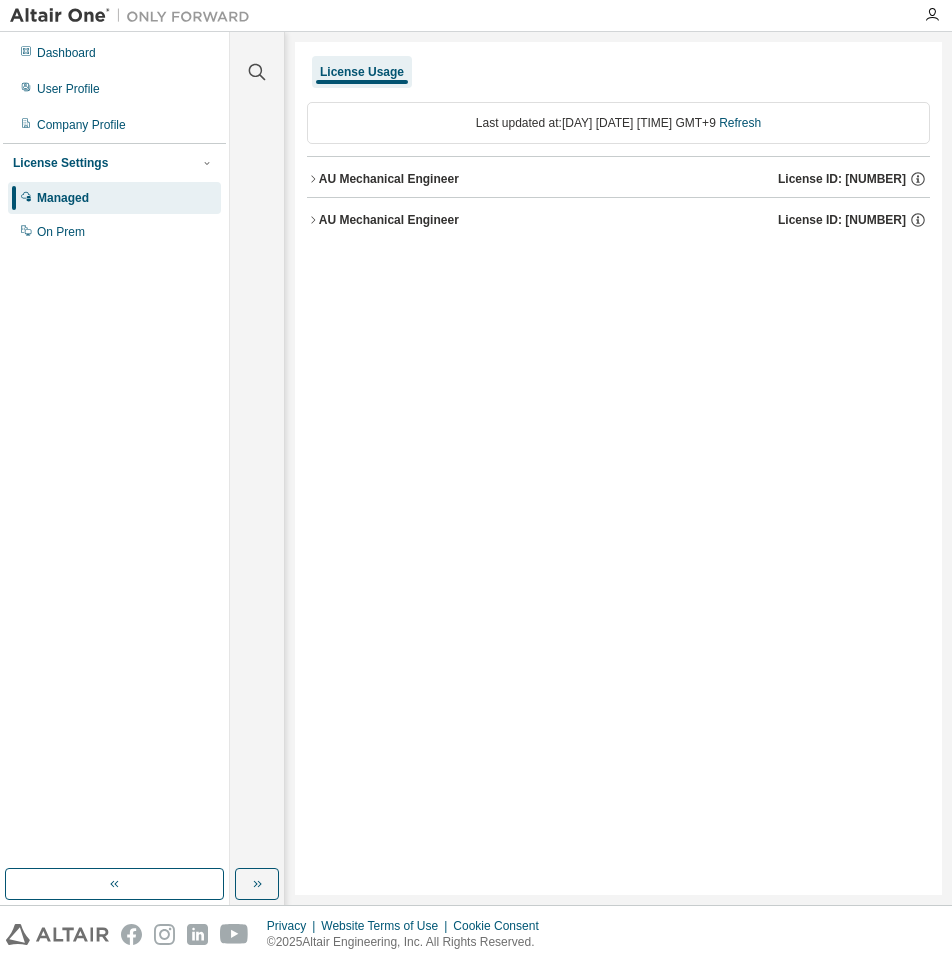 click 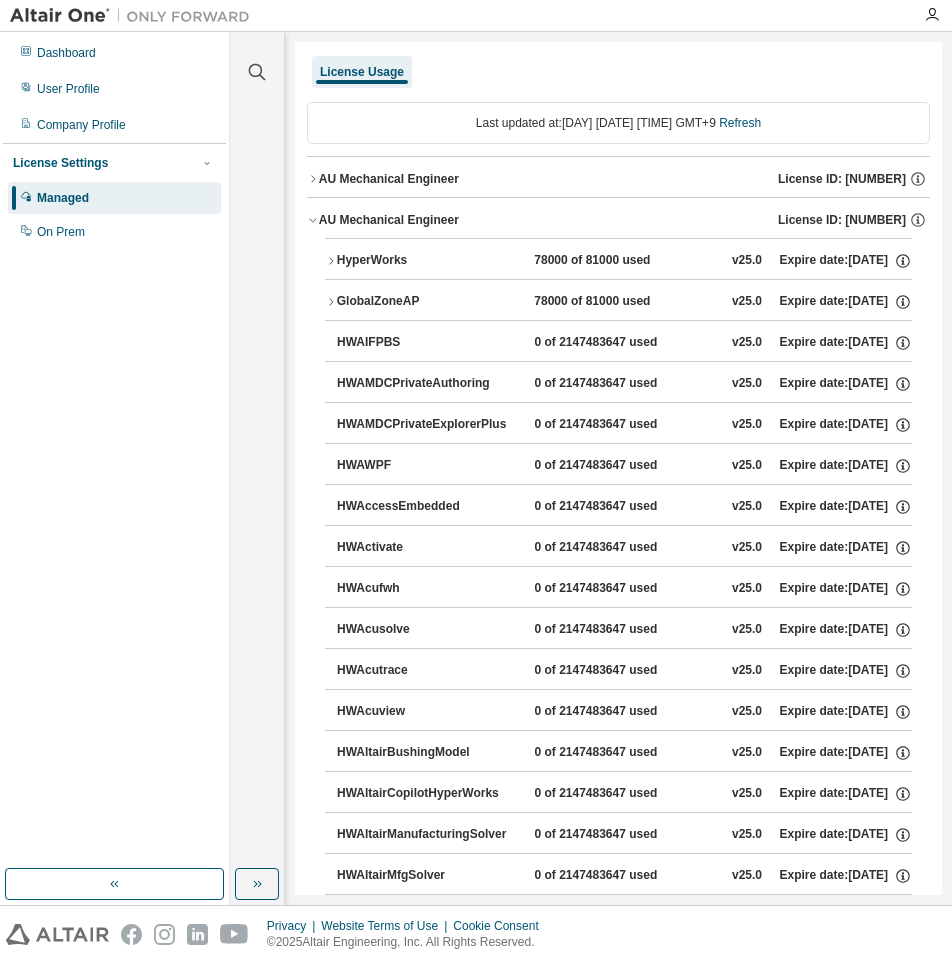 click 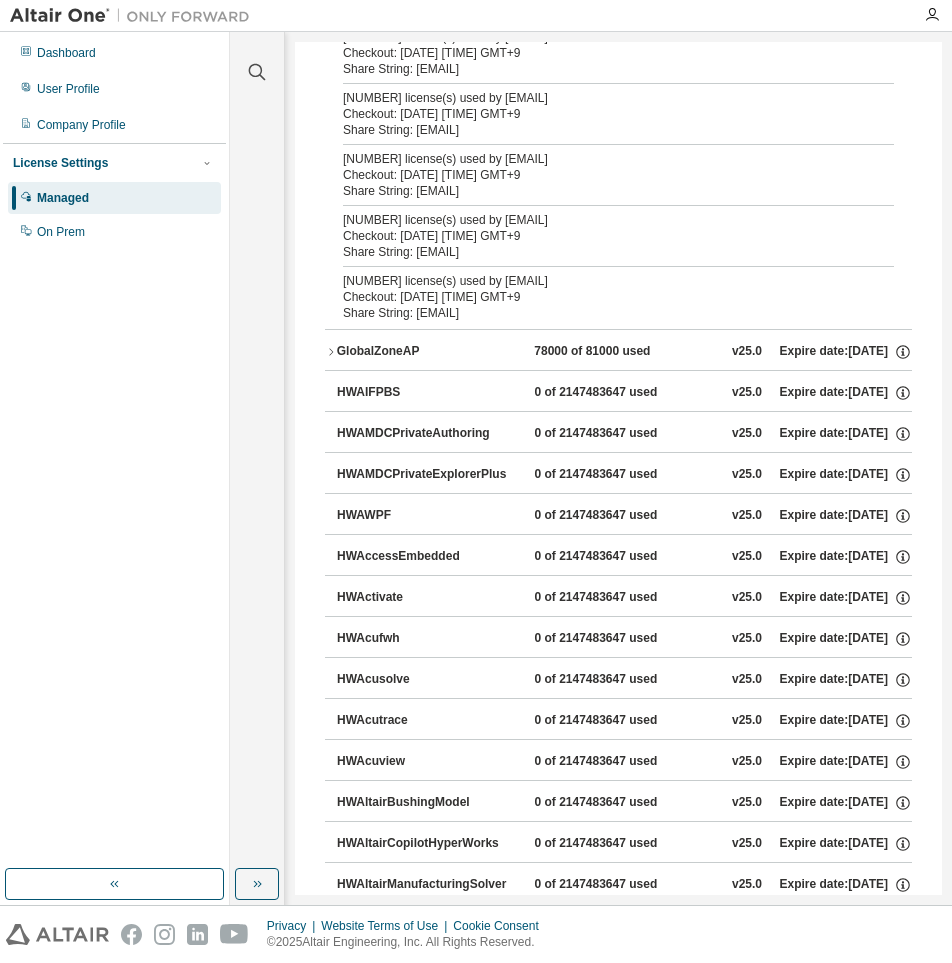 scroll, scrollTop: 1600, scrollLeft: 0, axis: vertical 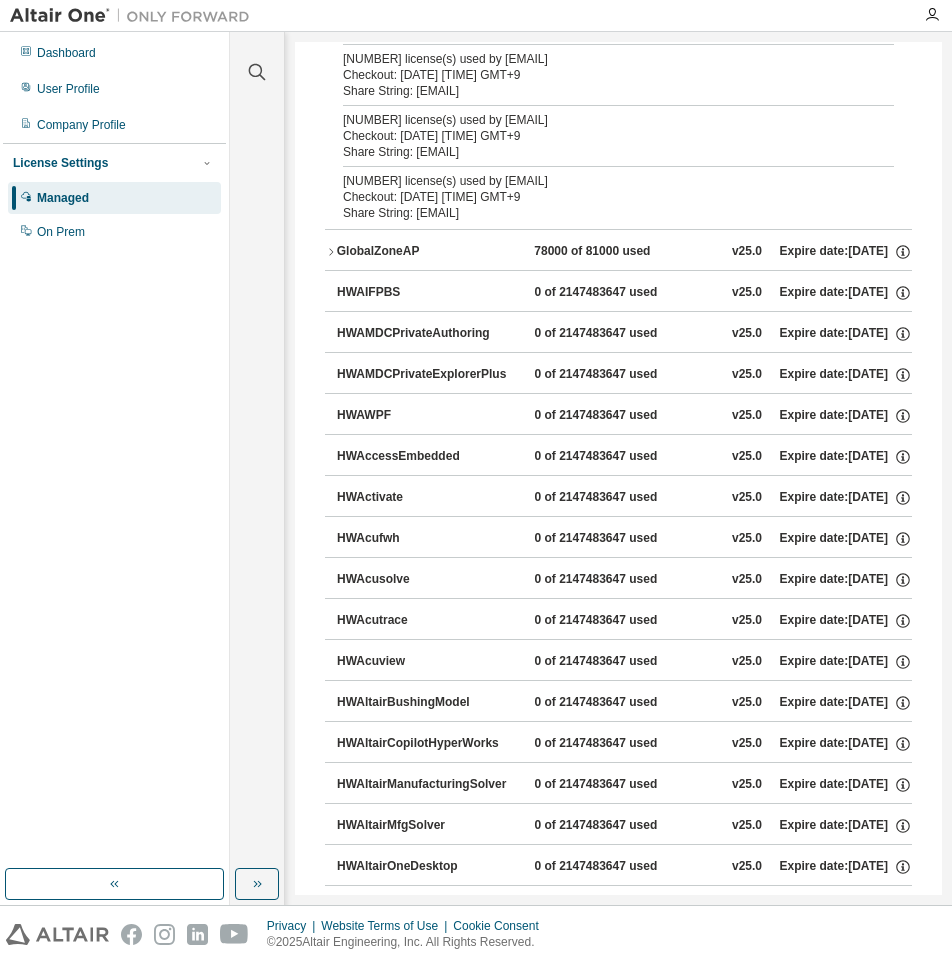 click 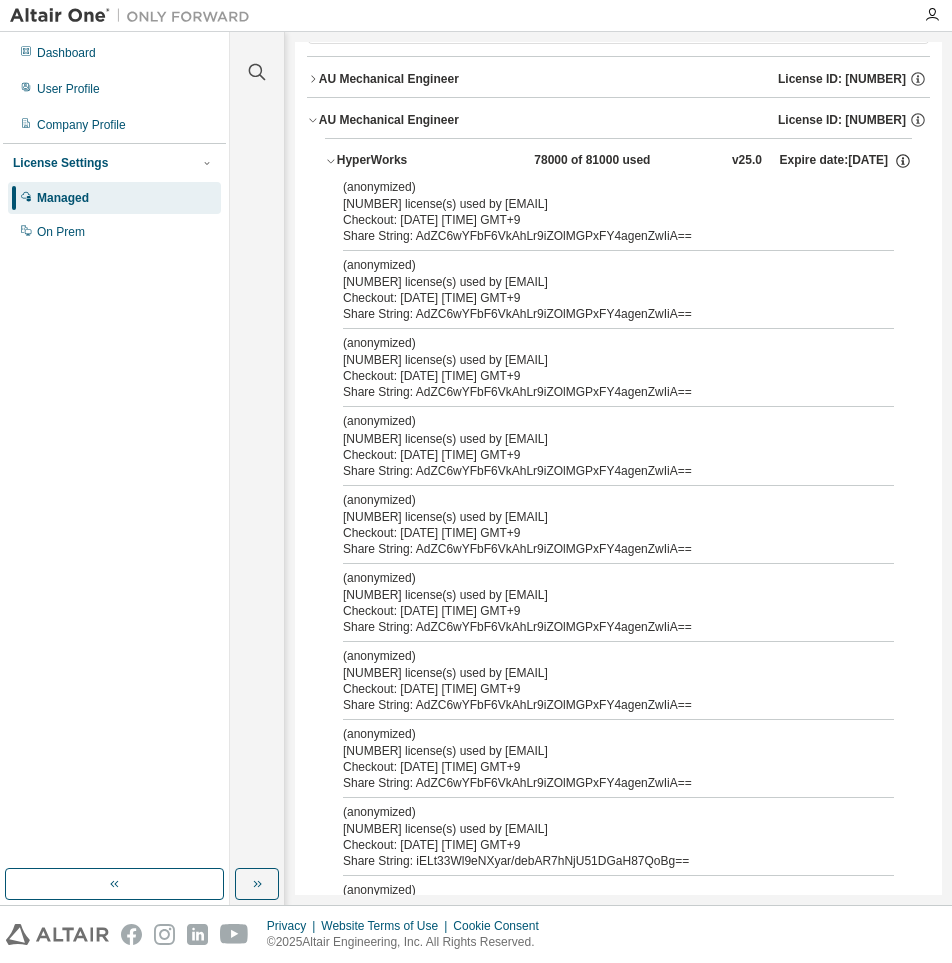 scroll, scrollTop: 0, scrollLeft: 0, axis: both 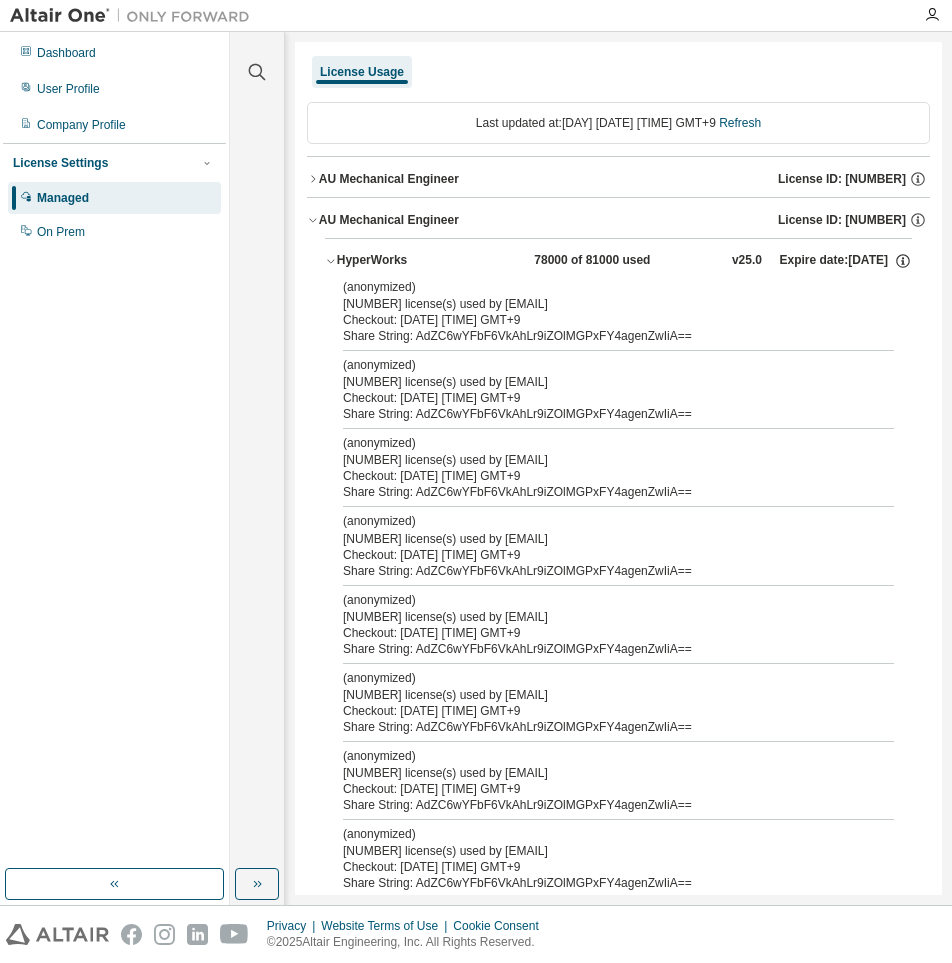 click 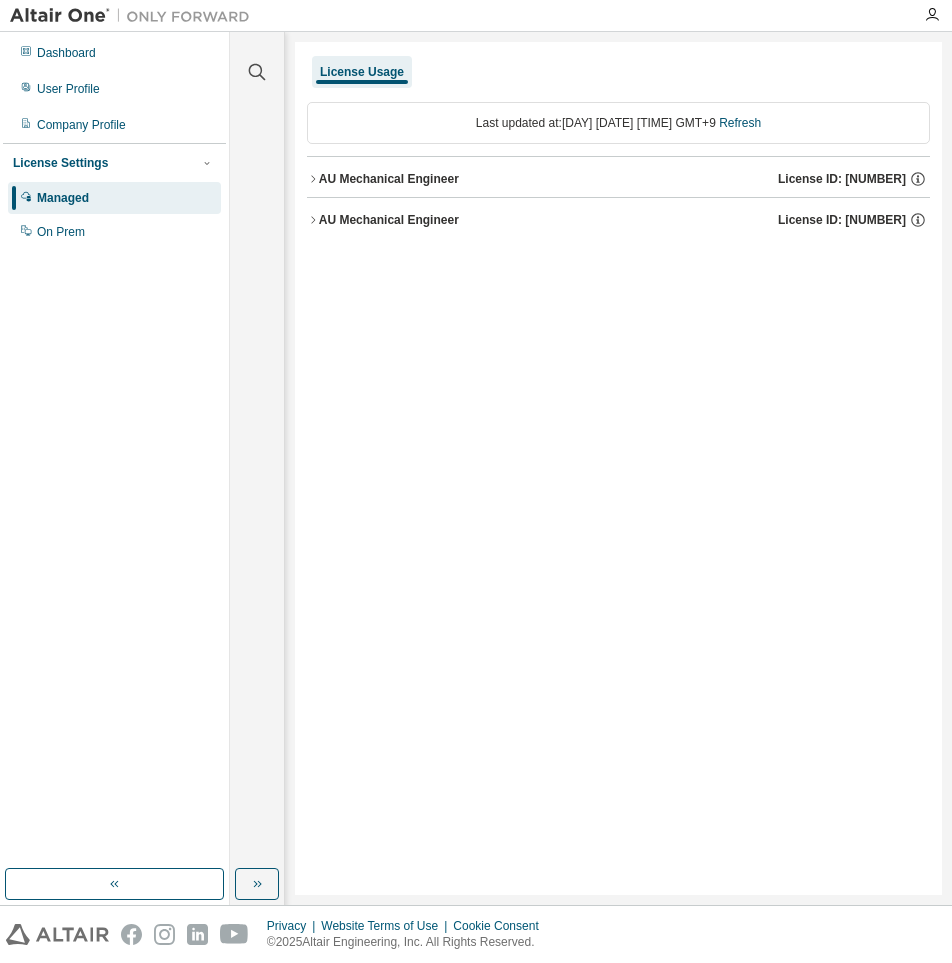 click 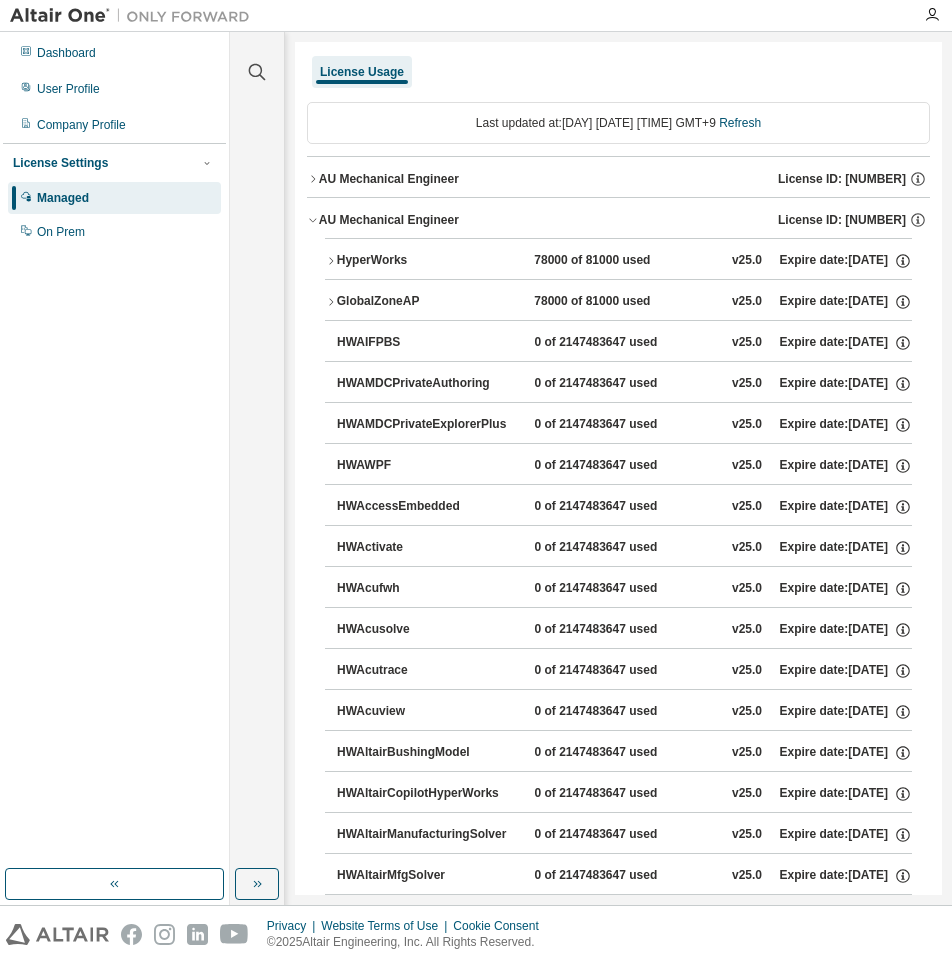 click 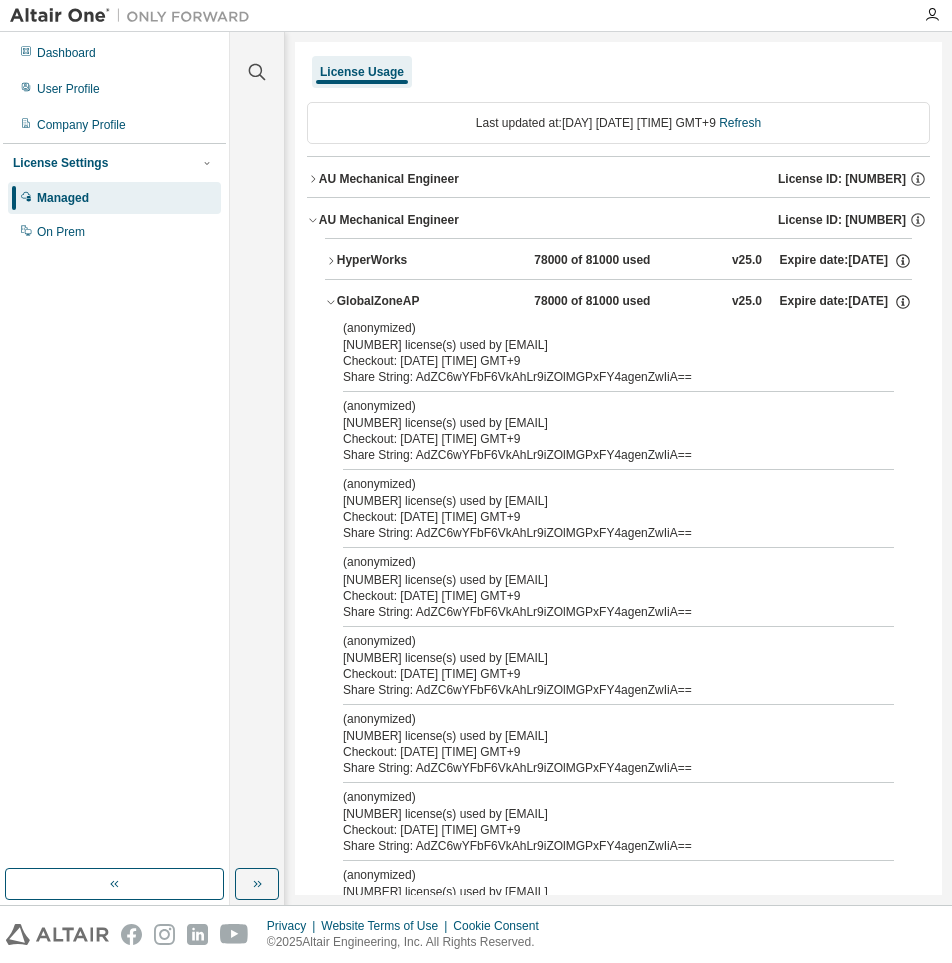 click 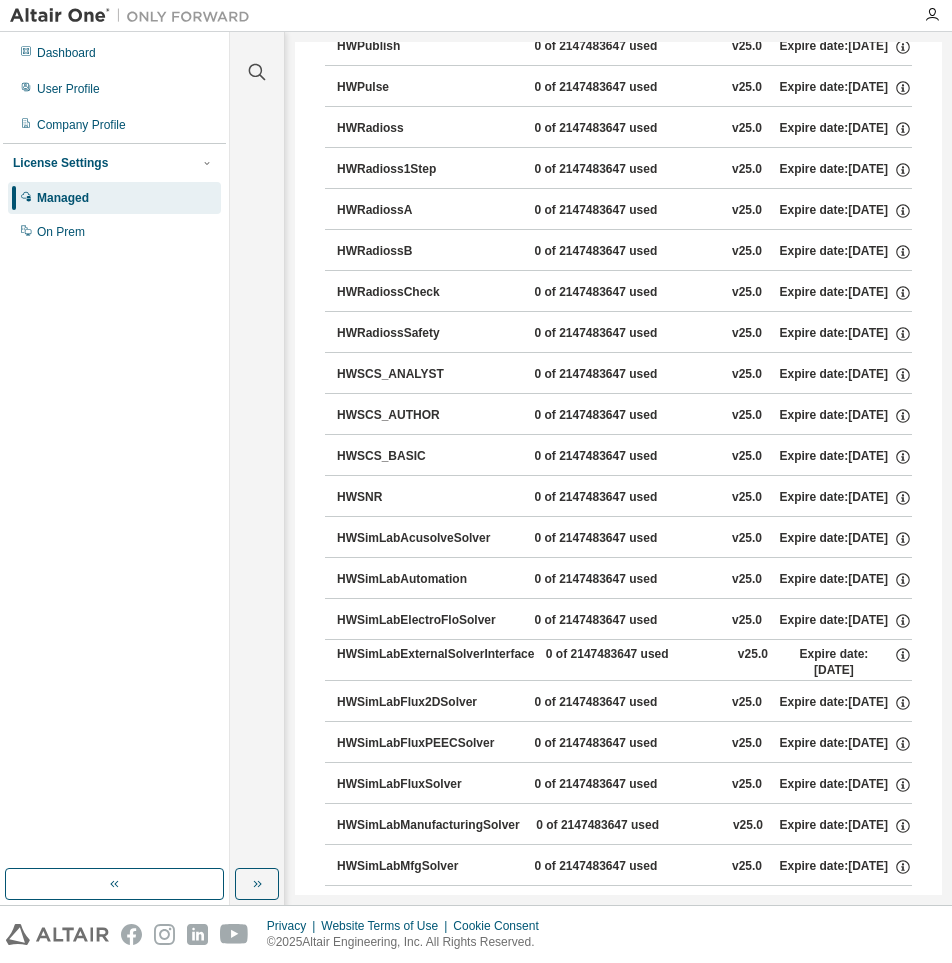 scroll, scrollTop: 6848, scrollLeft: 0, axis: vertical 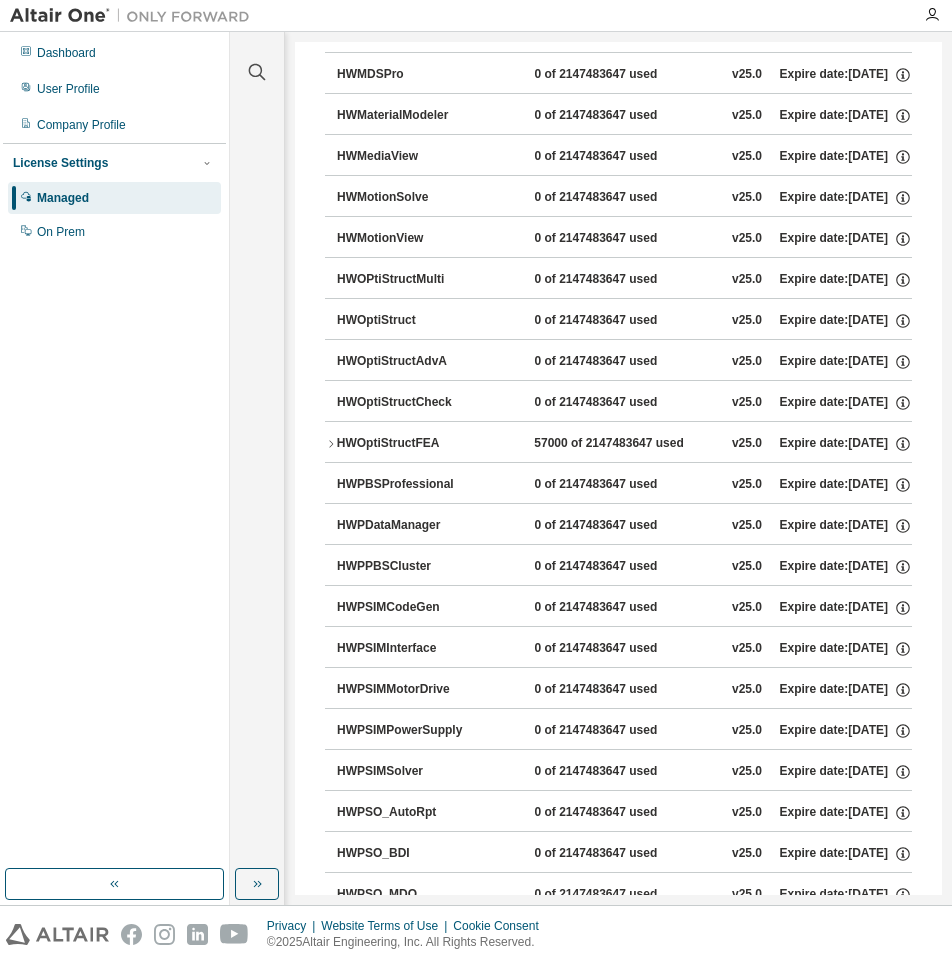 click 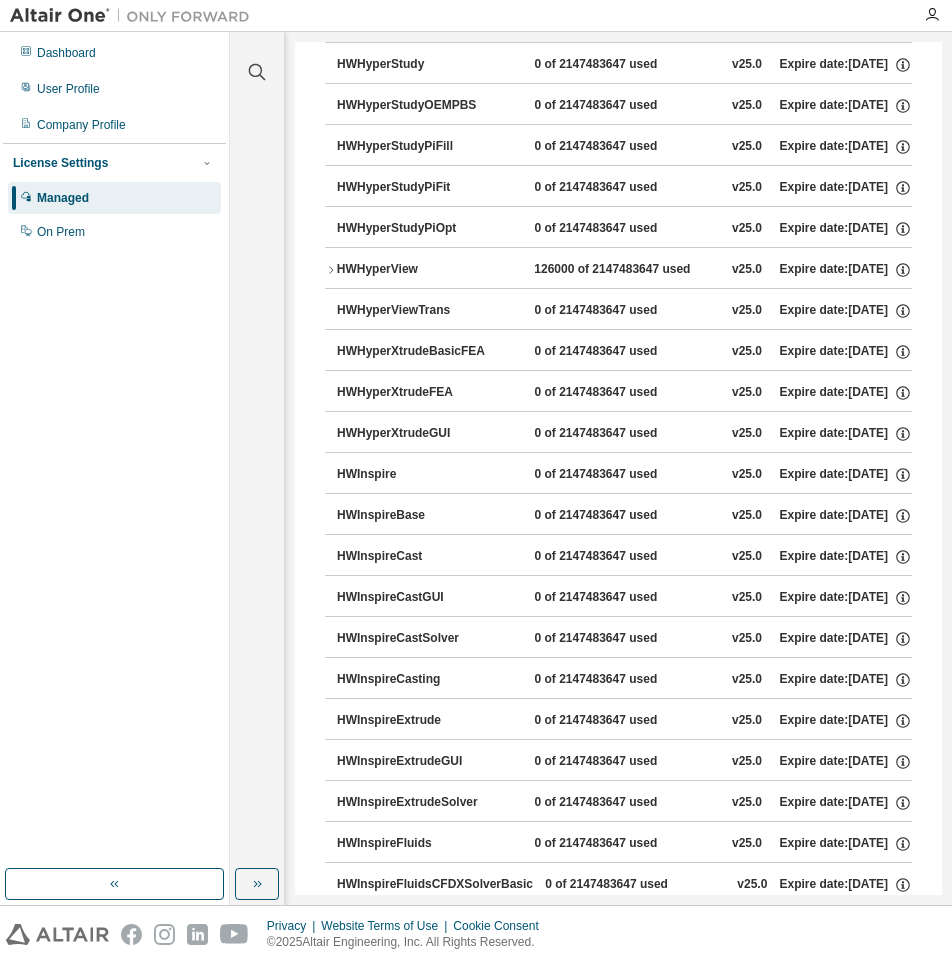 scroll, scrollTop: 3608, scrollLeft: 0, axis: vertical 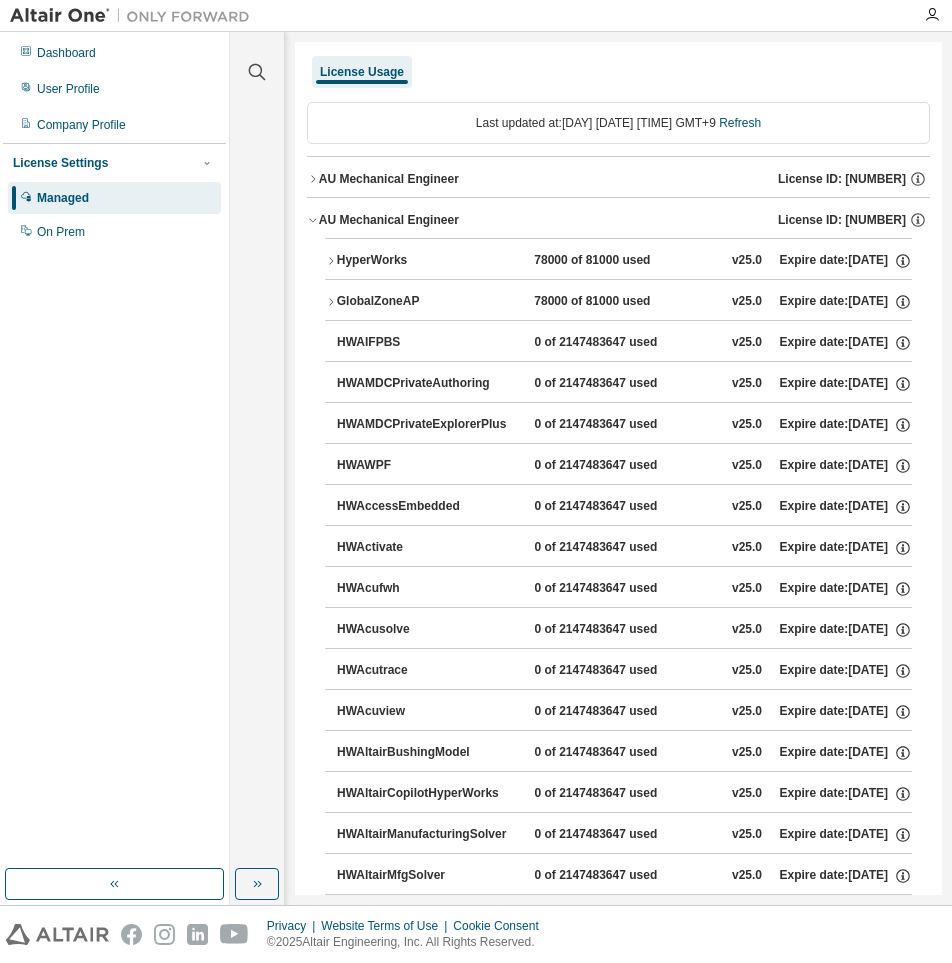 click 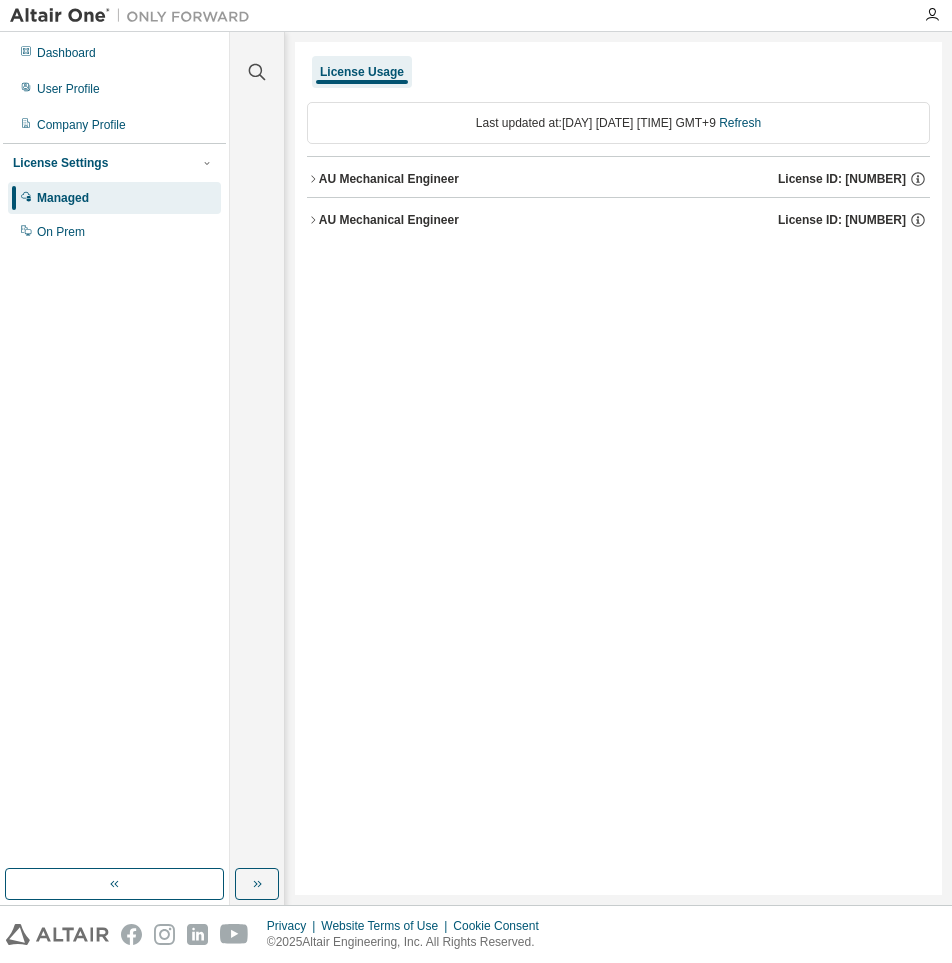 type 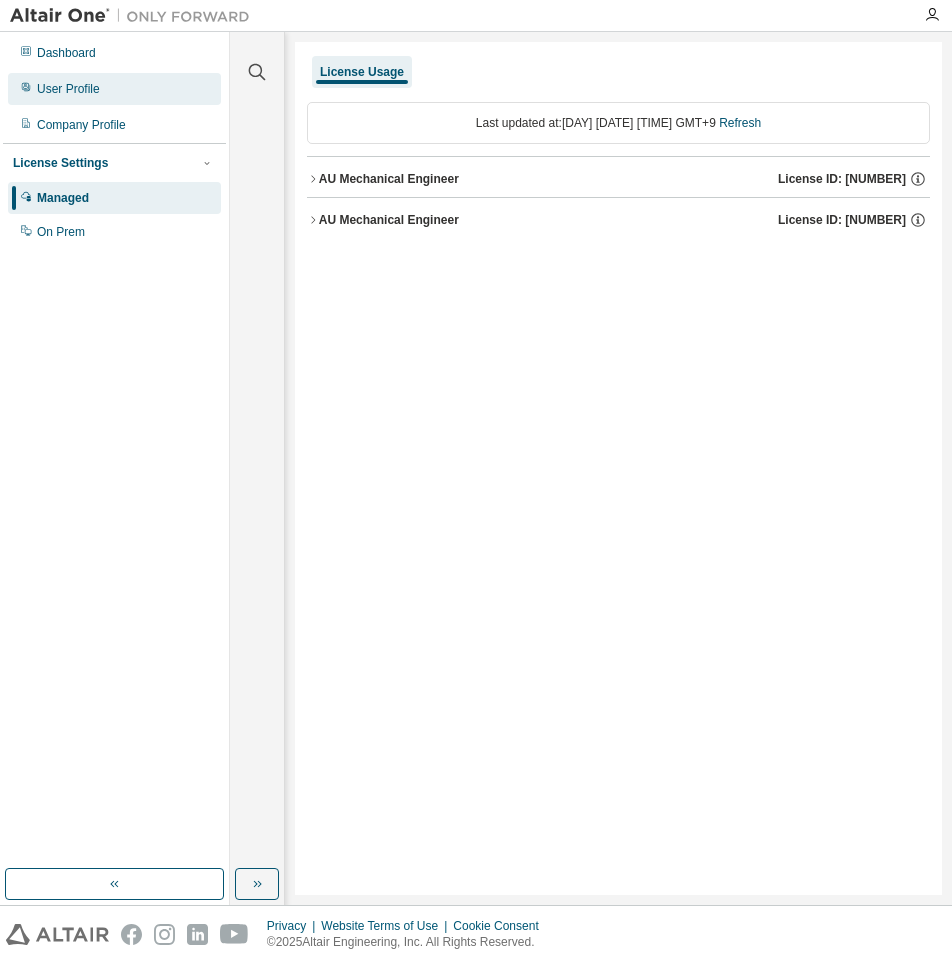 click on "User Profile" at bounding box center [68, 89] 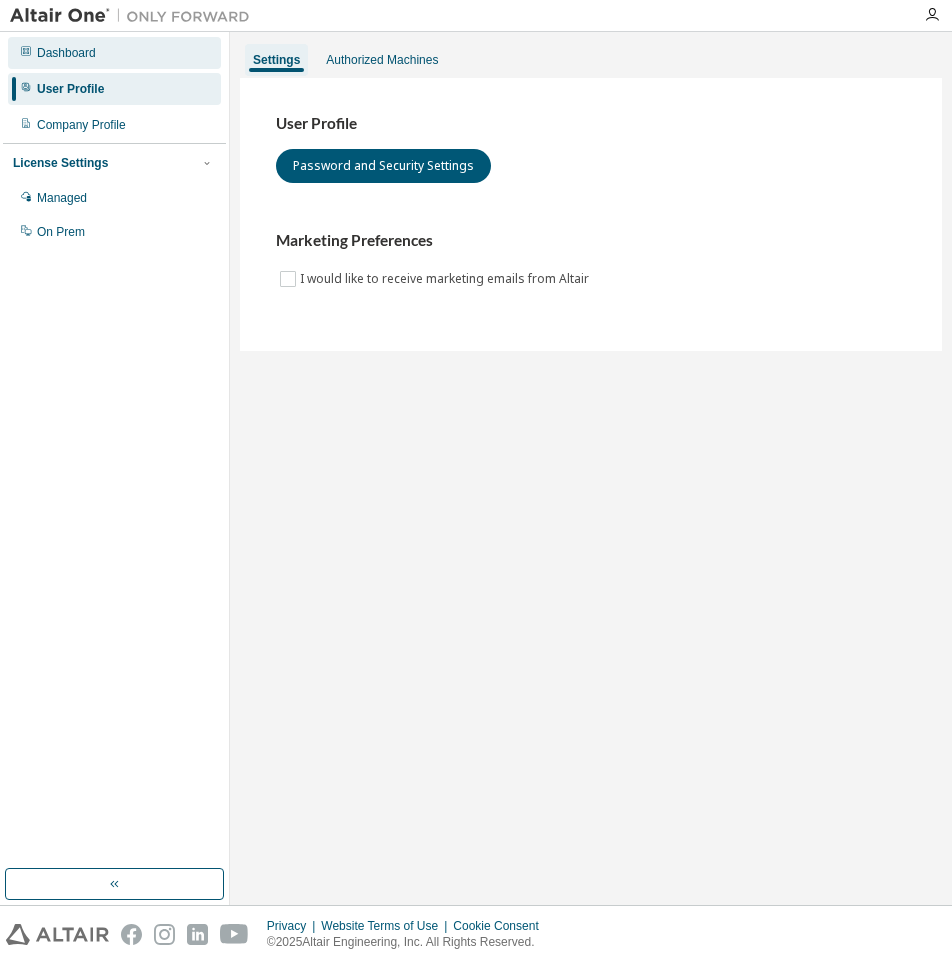 click on "Dashboard" at bounding box center (66, 53) 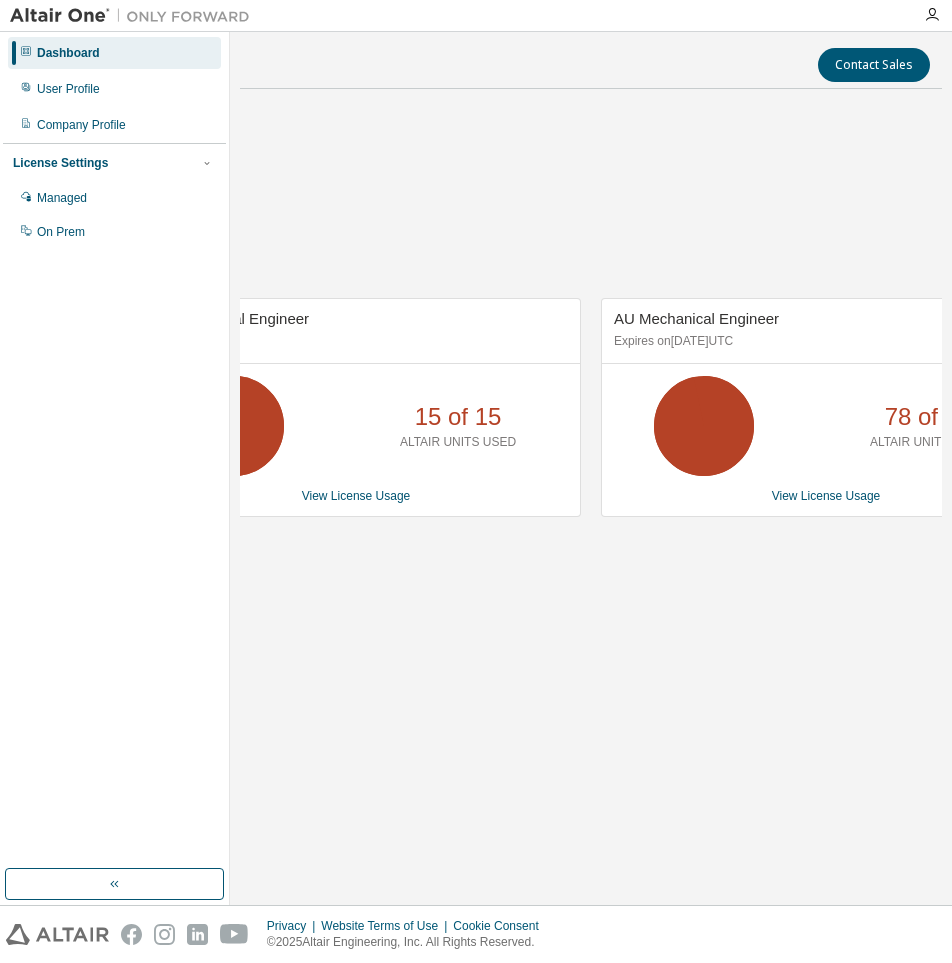 click on "AU Mechanical Engineer   No Expiration [NUMBER] of [NUMBER] ALTAIR UNITS USED View License Usage AU Mechanical Engineer Expires on  [DATE]  UTC  [NUMBER] of [NUMBER] ALTAIR UNITS USED View License Usage" at bounding box center [591, 418] 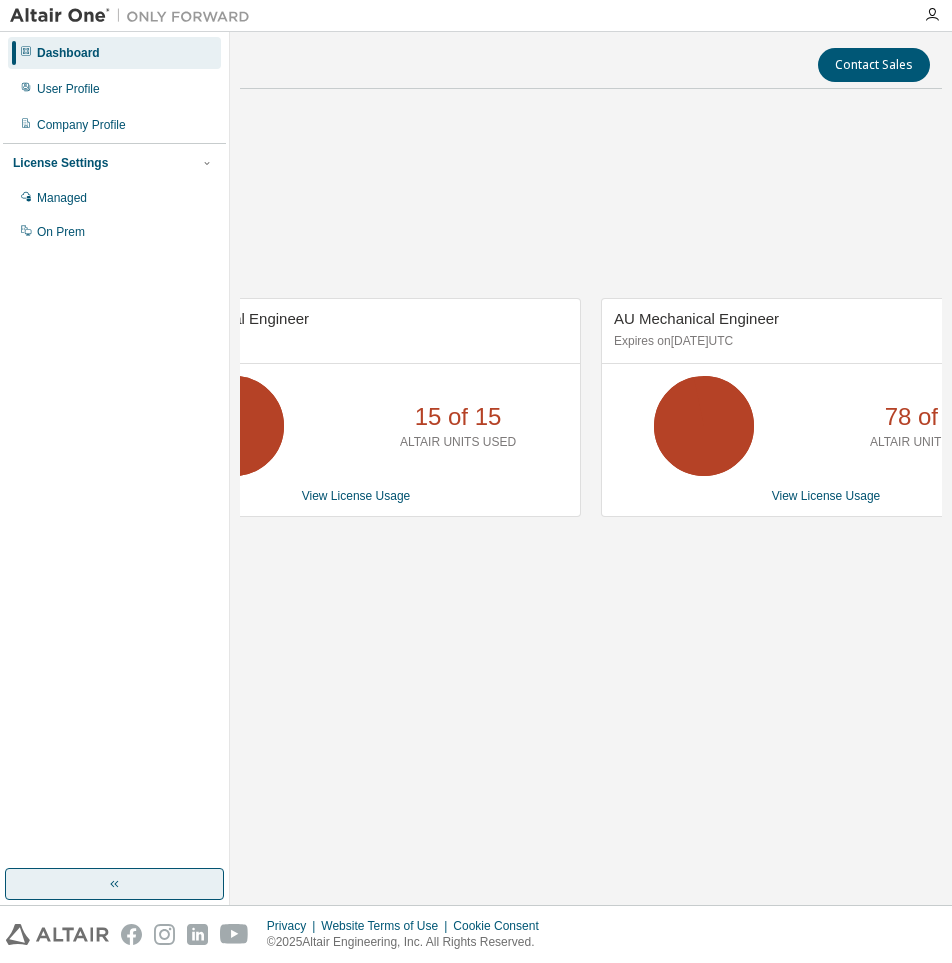 click at bounding box center (114, 884) 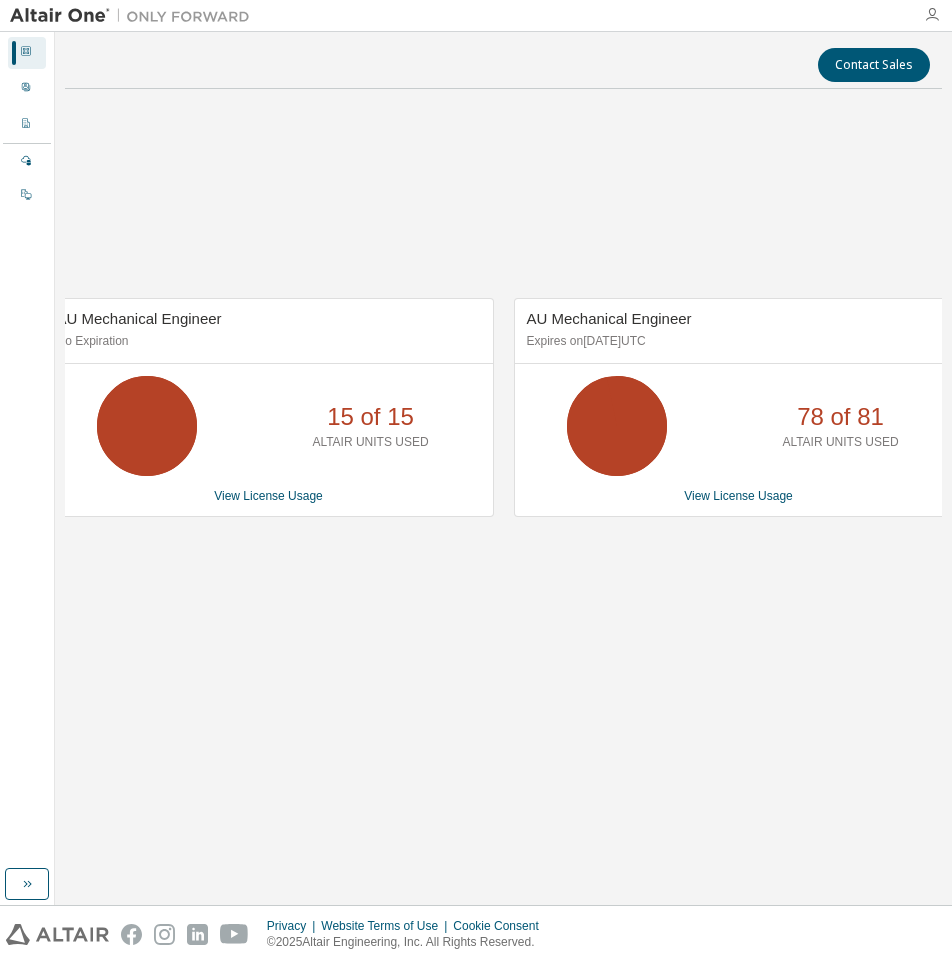 click at bounding box center [932, 15] 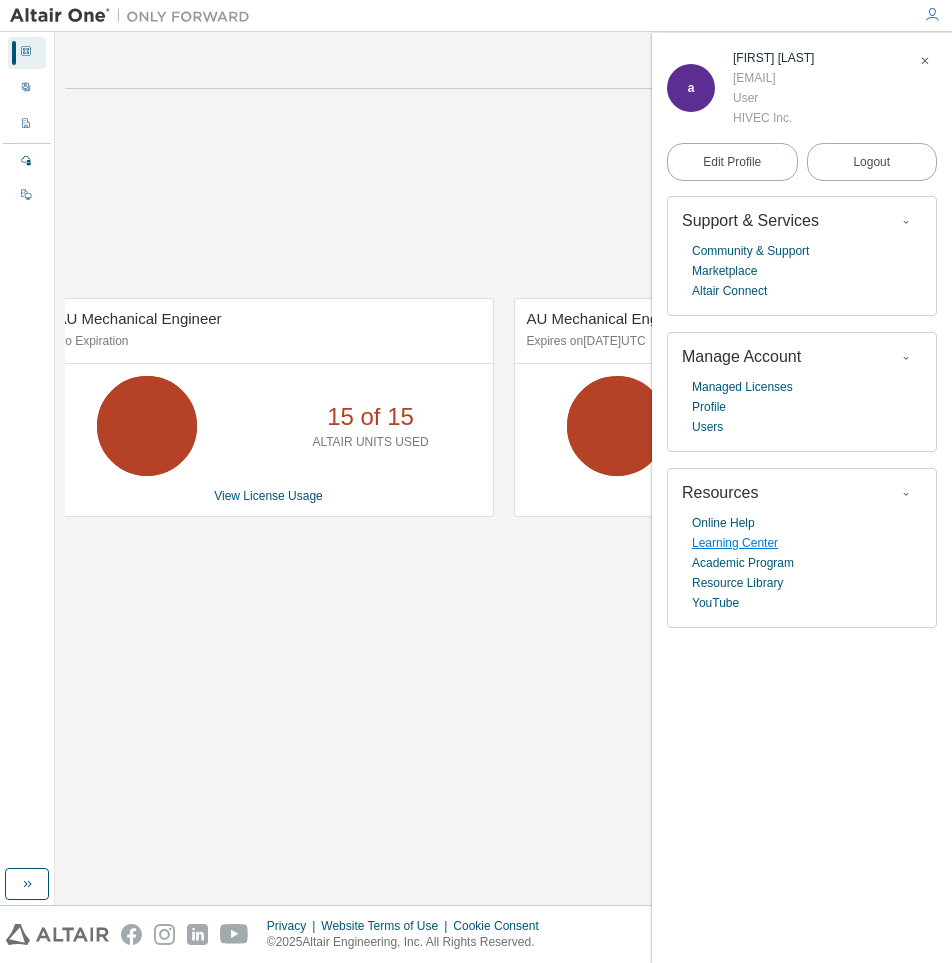 click on "Learning Center" at bounding box center [735, 543] 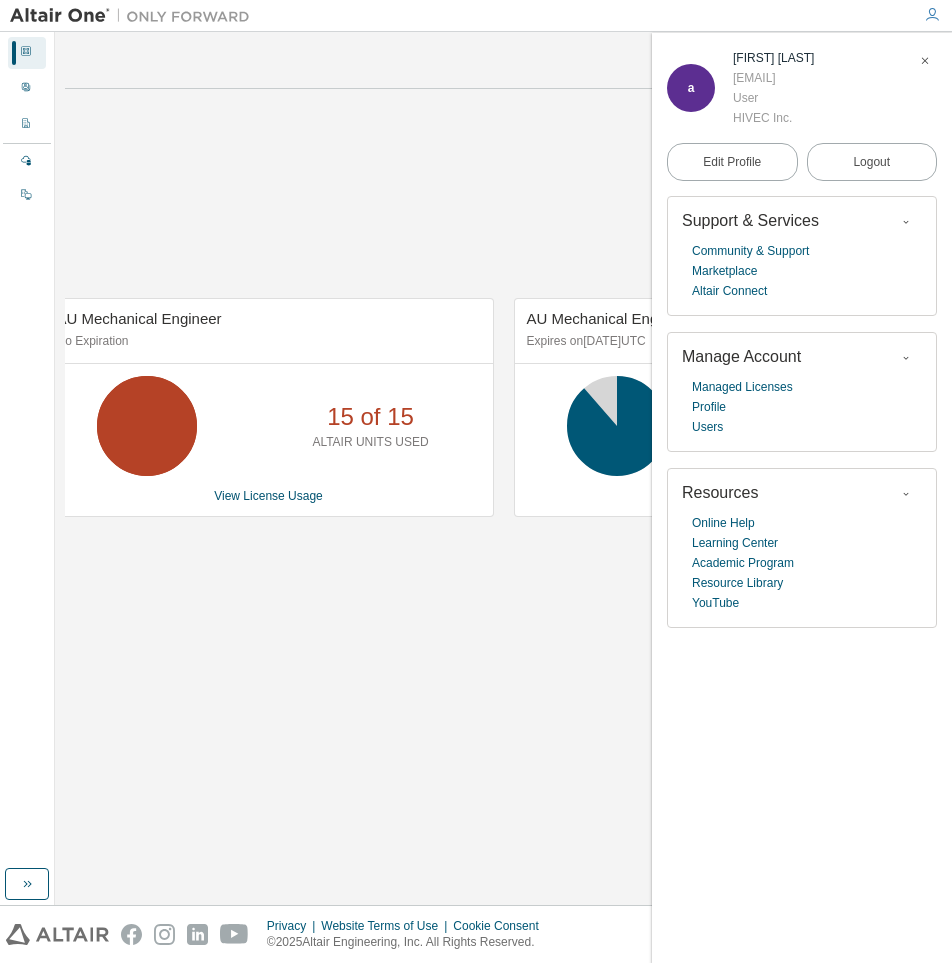 click on "AU Mechanical Engineer   No Expiration [NUMBER] of [NUMBER] ALTAIR UNITS USED View License Usage AU Mechanical Engineer Expires on  [DATE]  UTC  [NUMBER] of [NUMBER] ALTAIR UNITS USED View License Usage" at bounding box center [503, 418] 